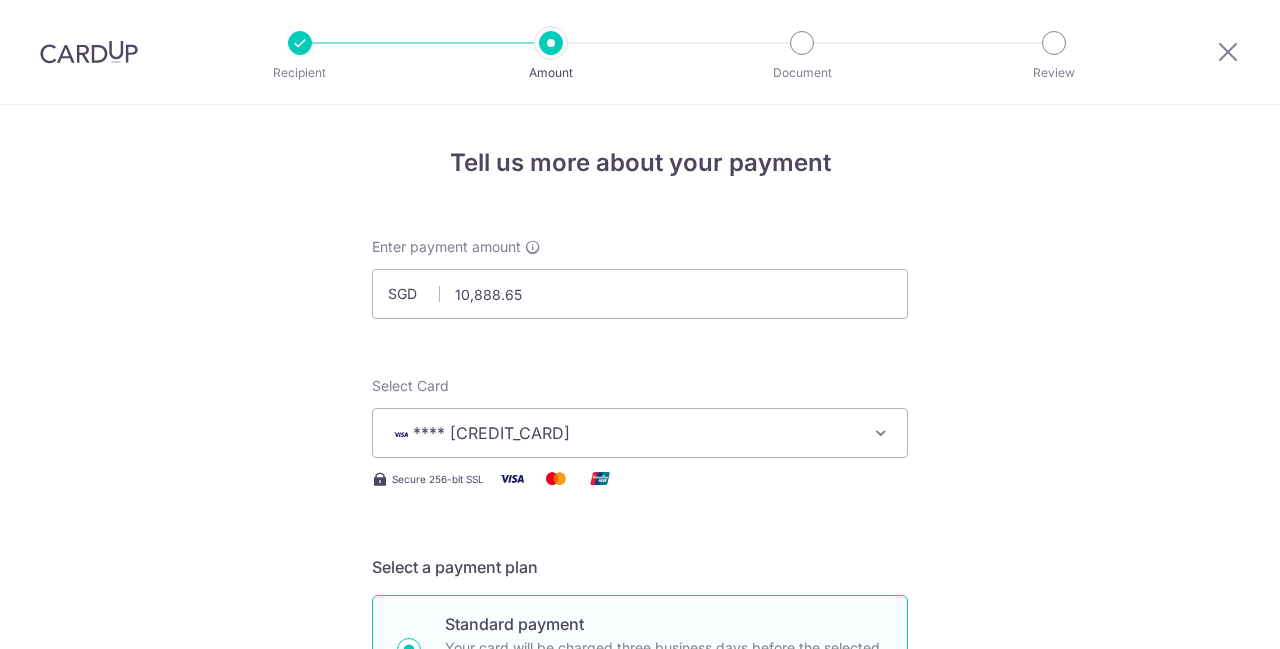 scroll, scrollTop: 0, scrollLeft: 0, axis: both 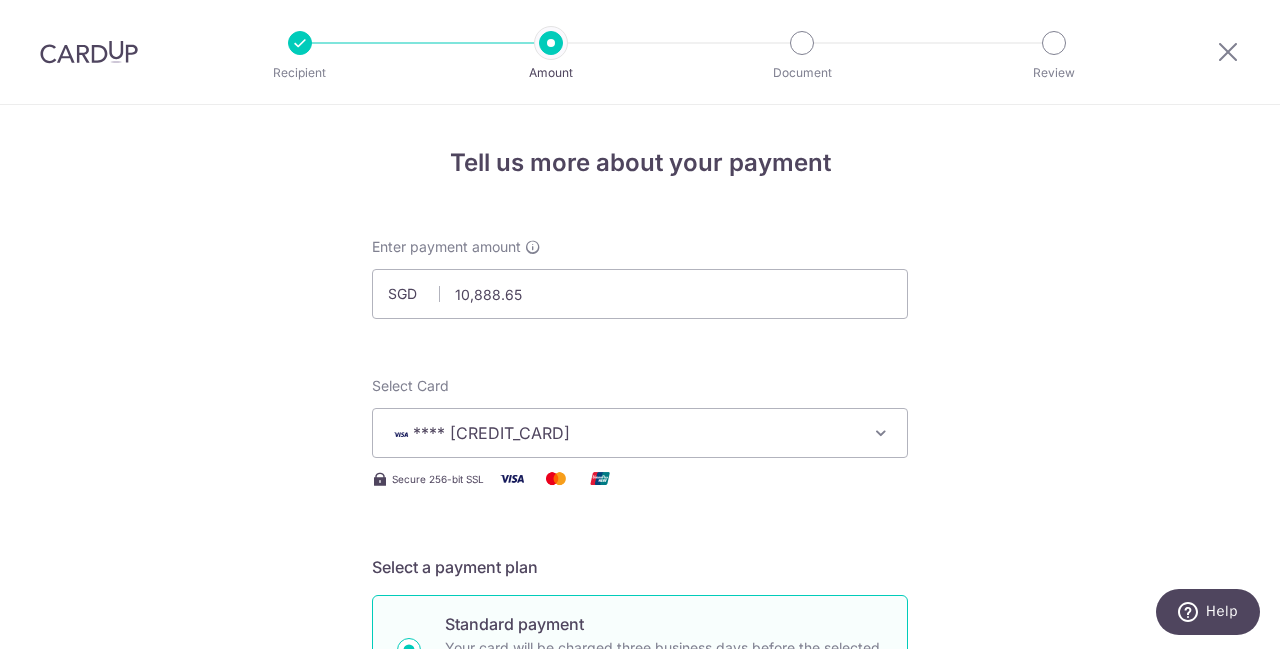 click on "Recipient Amount Document Review" at bounding box center (640, 52) 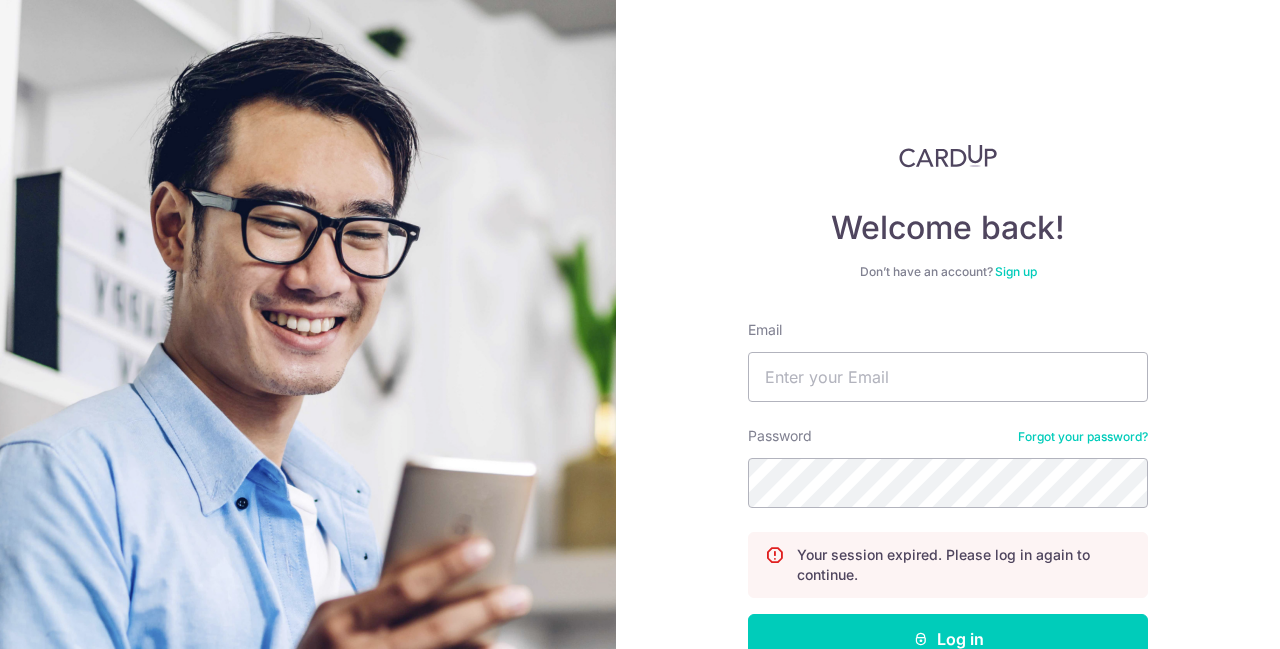 scroll, scrollTop: 0, scrollLeft: 0, axis: both 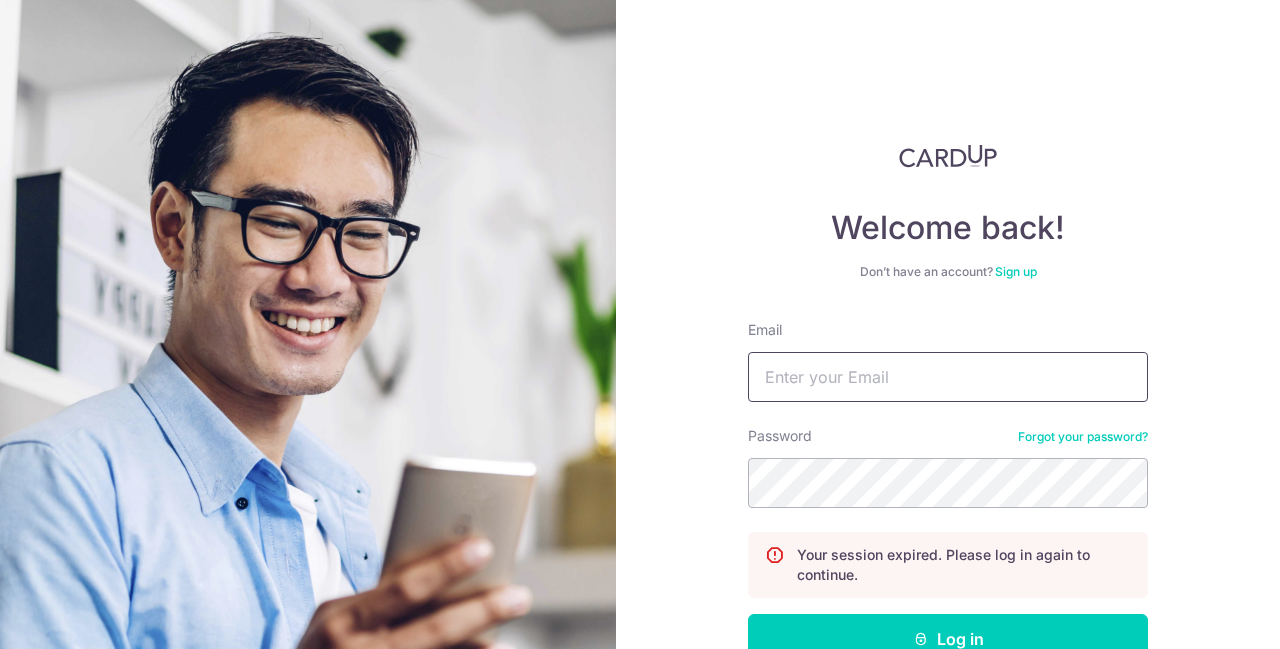 click on "Email" at bounding box center (948, 377) 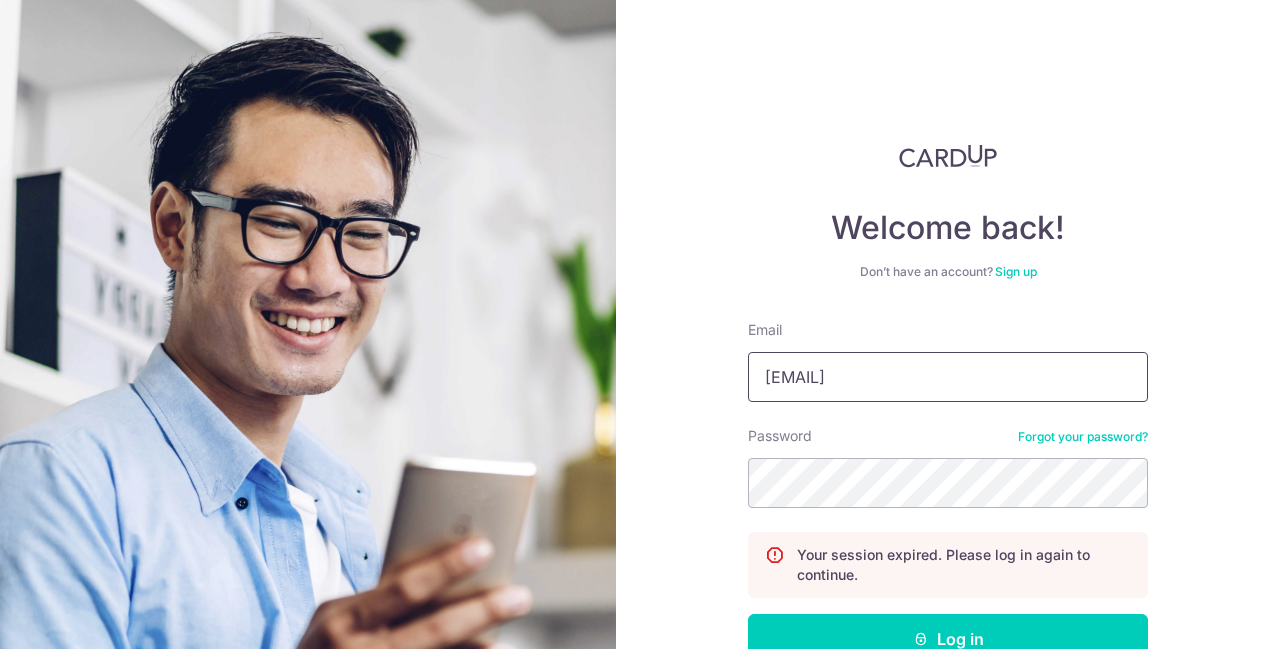 type on "[EMAIL]" 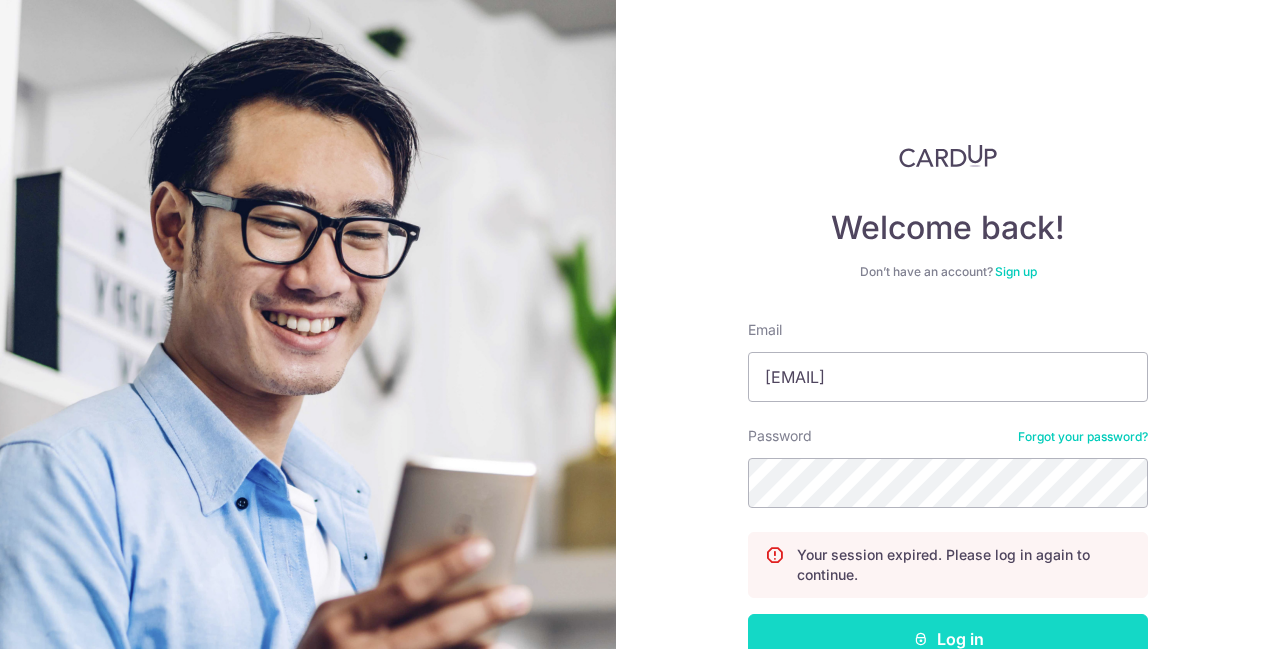 click on "Log in" at bounding box center [948, 639] 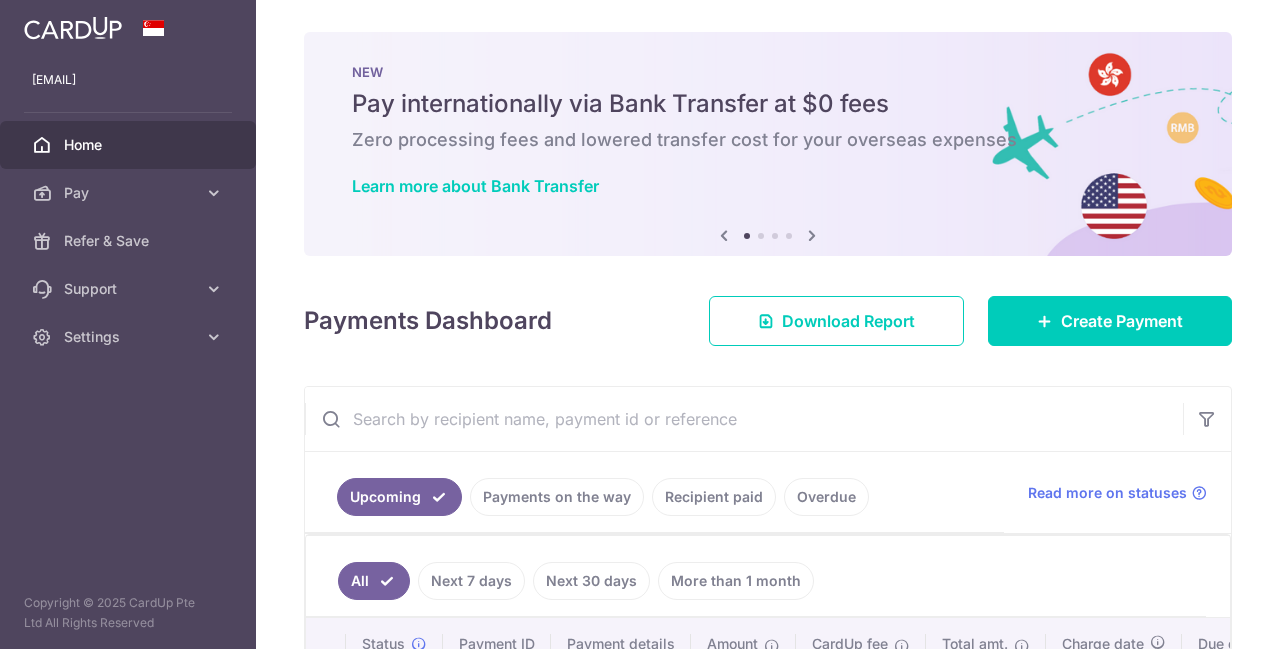 scroll, scrollTop: 0, scrollLeft: 0, axis: both 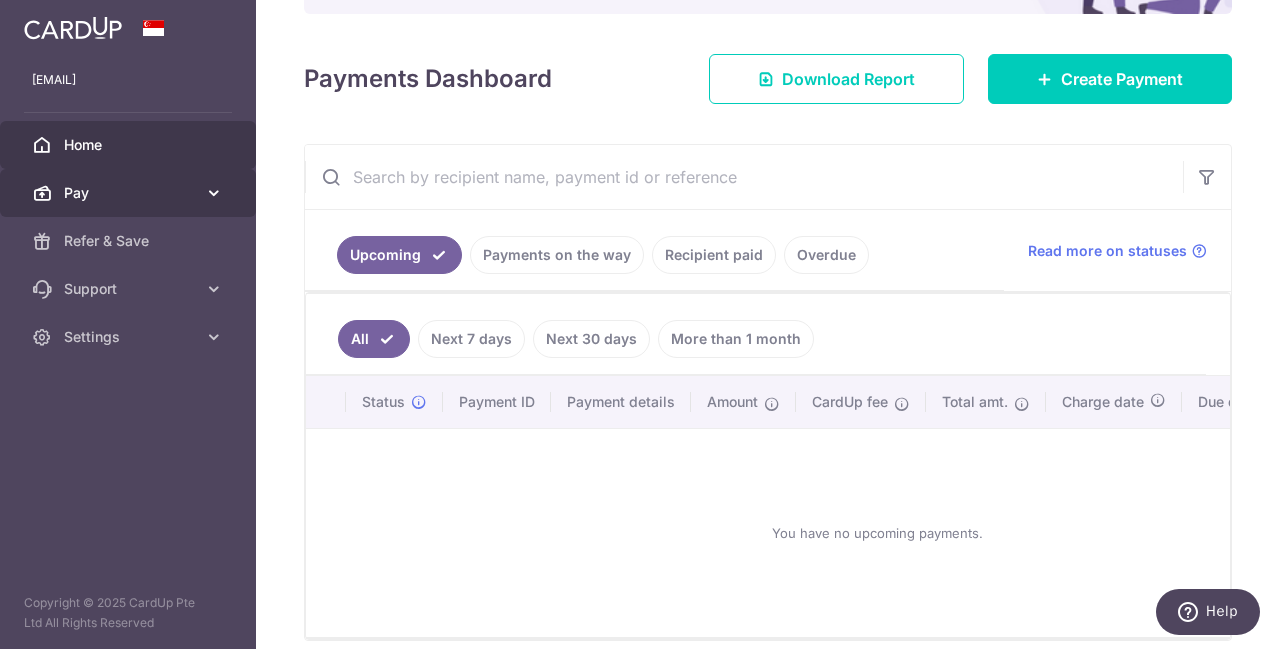 click on "Pay" at bounding box center [130, 193] 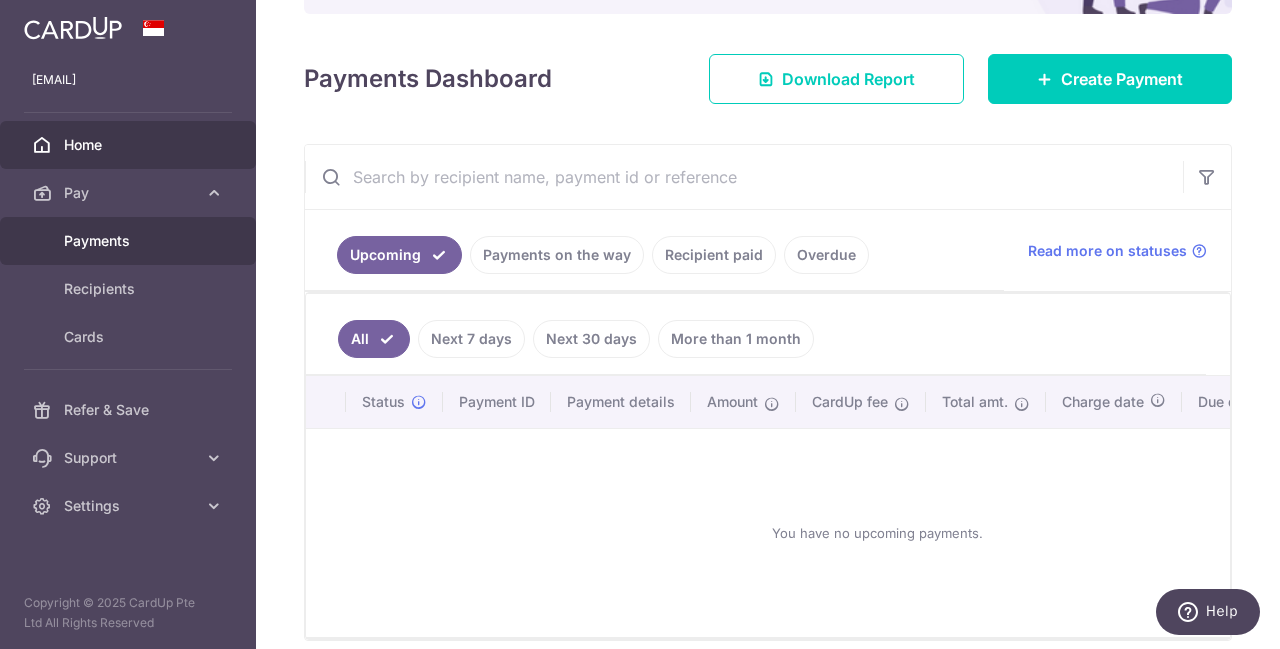 click on "Payments" at bounding box center [130, 241] 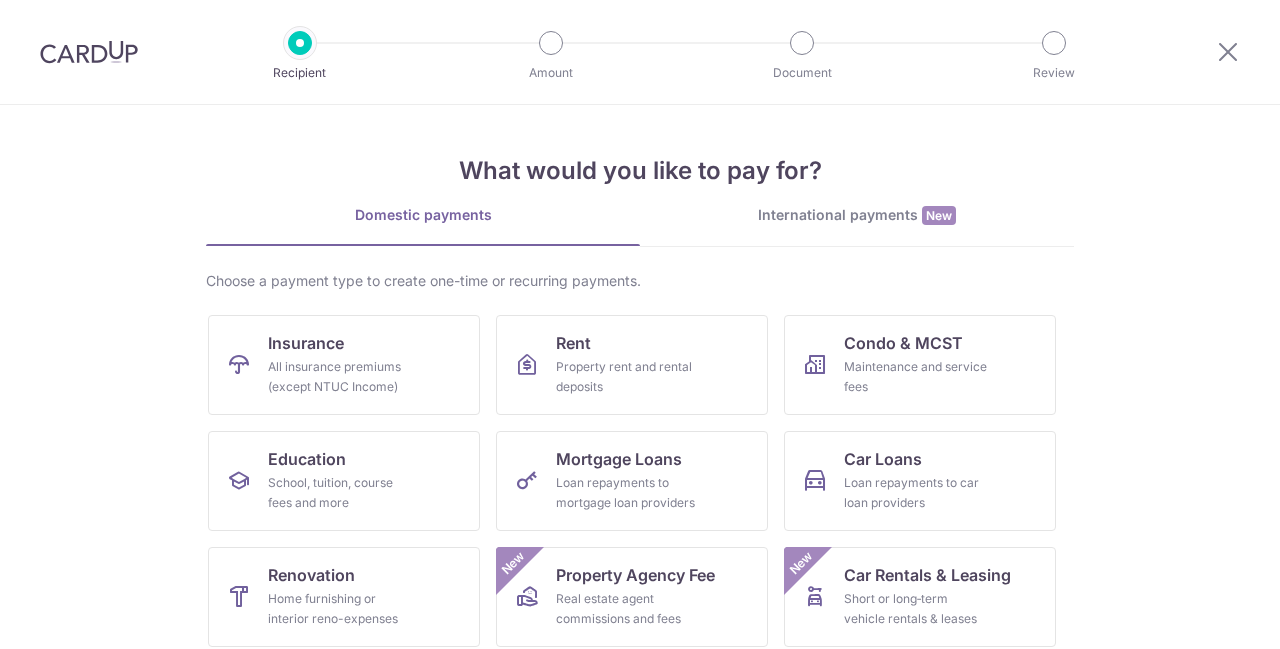 scroll, scrollTop: 0, scrollLeft: 0, axis: both 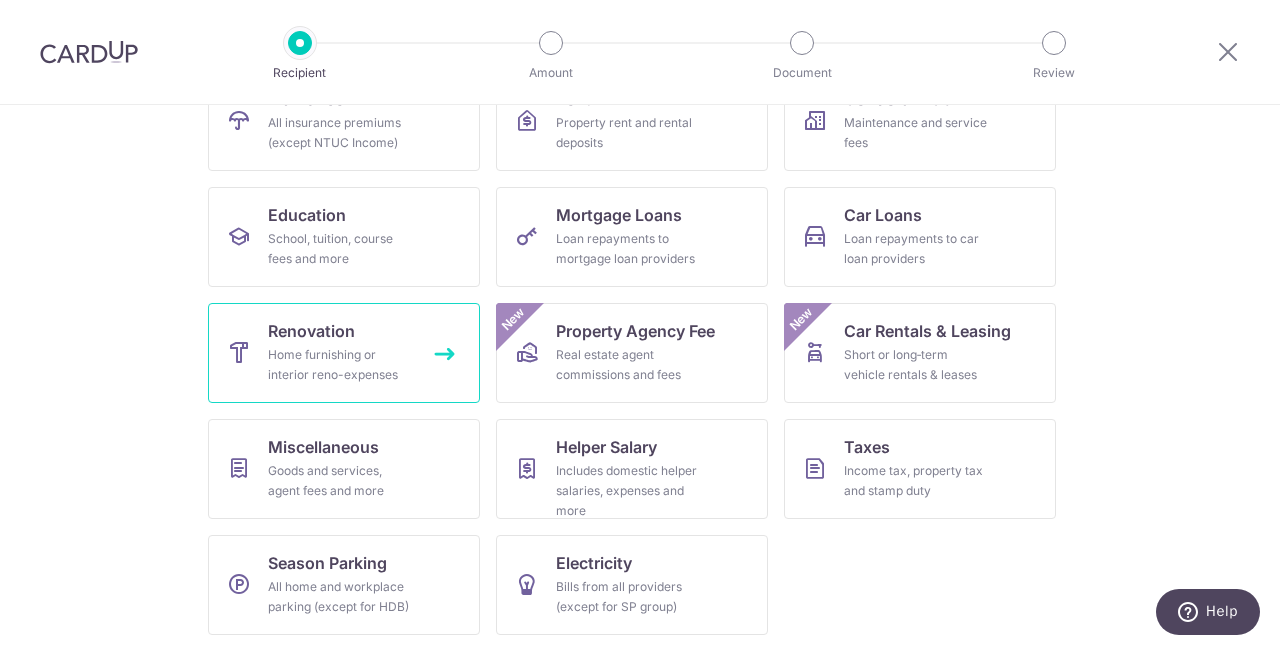 click on "Home furnishing or interior reno-expenses" at bounding box center [340, 365] 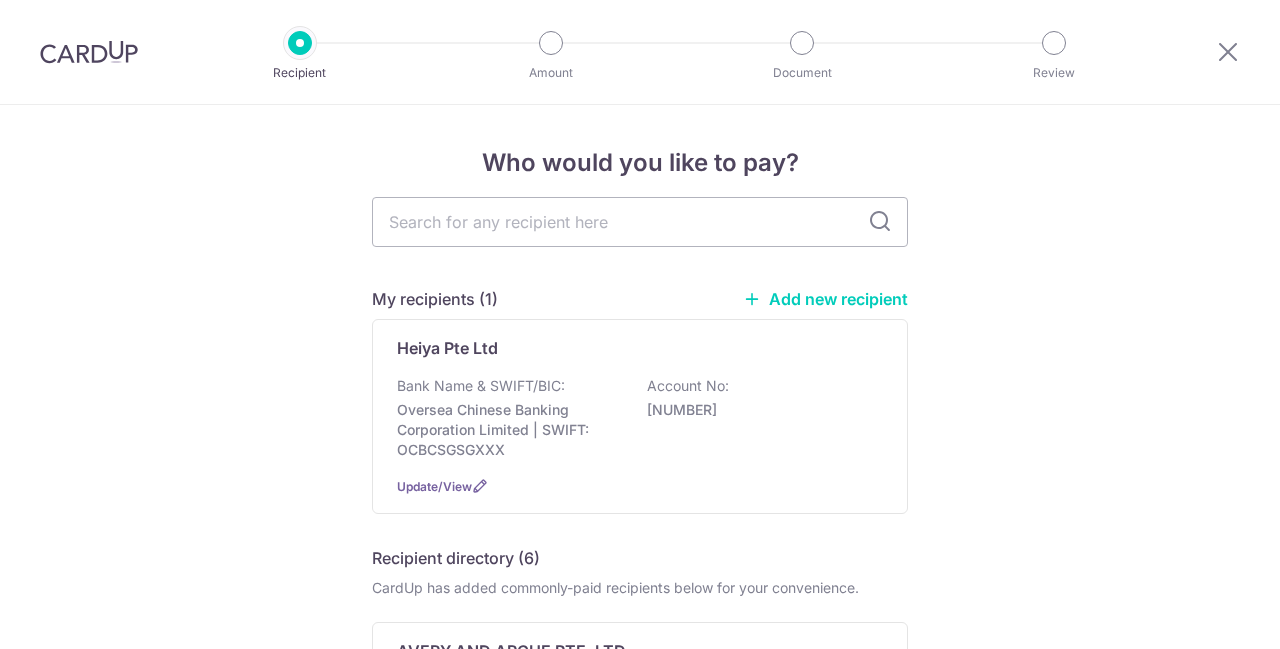 scroll, scrollTop: 0, scrollLeft: 0, axis: both 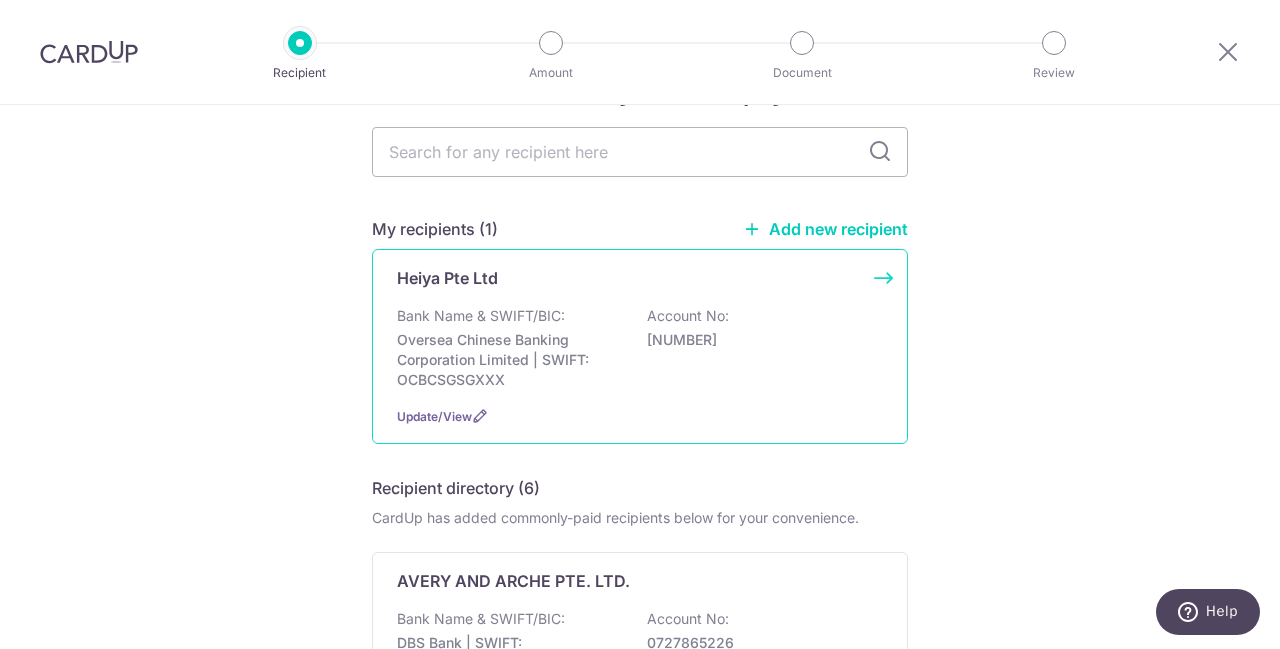 click on "Bank Name & SWIFT/BIC:
Oversea Chinese Banking Corporation Limited | SWIFT: OCBCSGSGXXX
Account No:
595405952001" at bounding box center (640, 348) 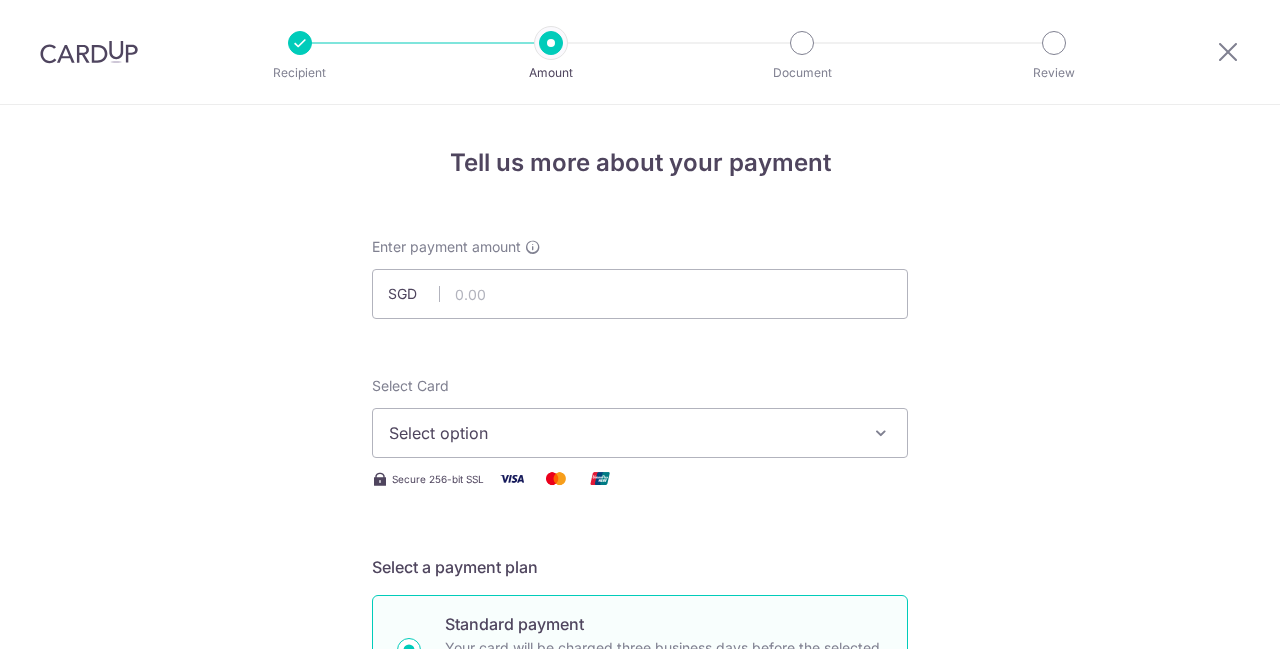 scroll, scrollTop: 0, scrollLeft: 0, axis: both 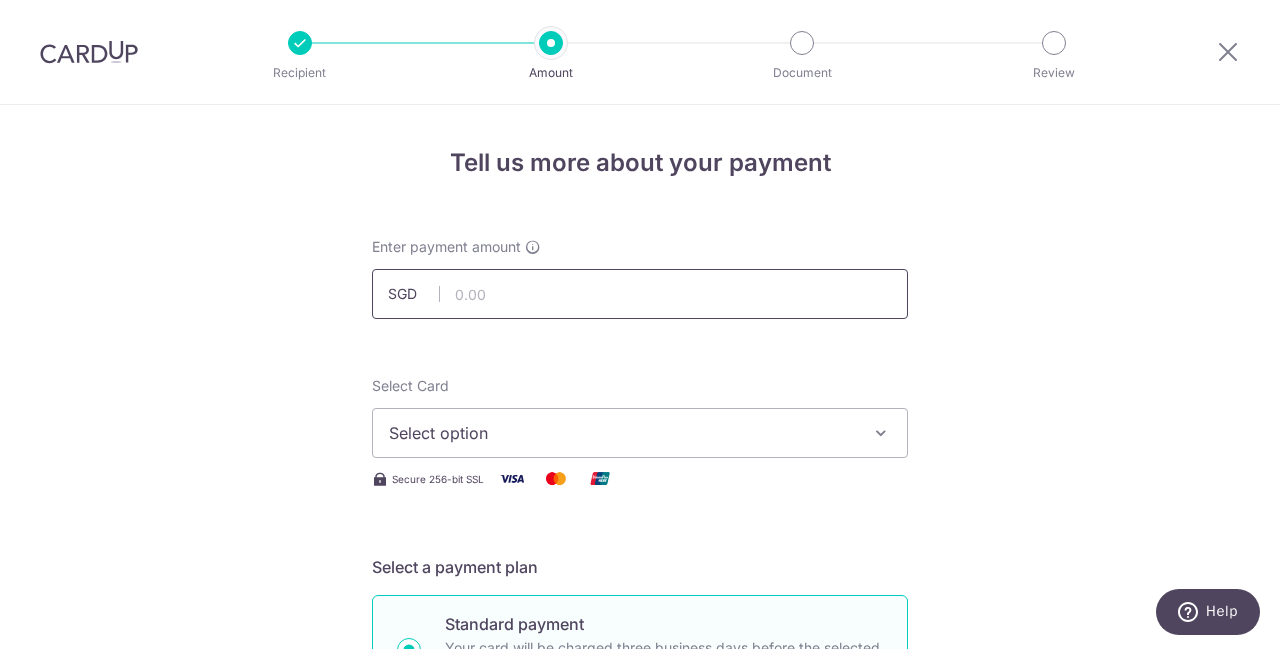 click at bounding box center (640, 294) 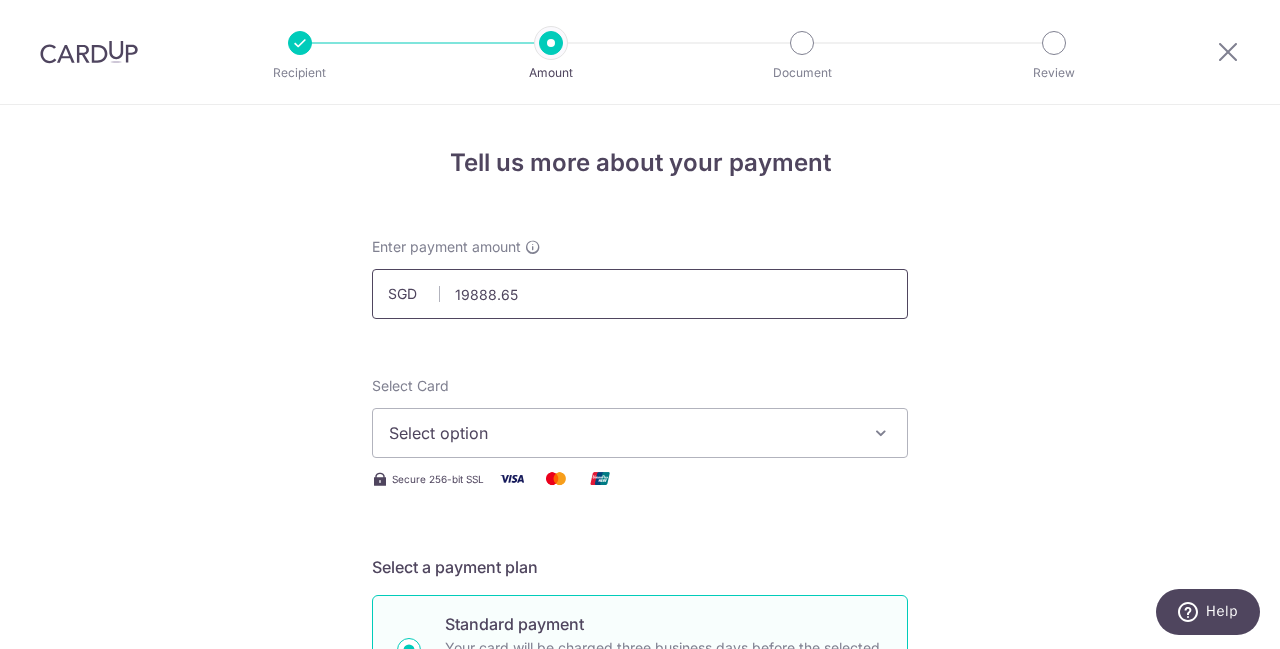 click on "19888.65" at bounding box center (640, 294) 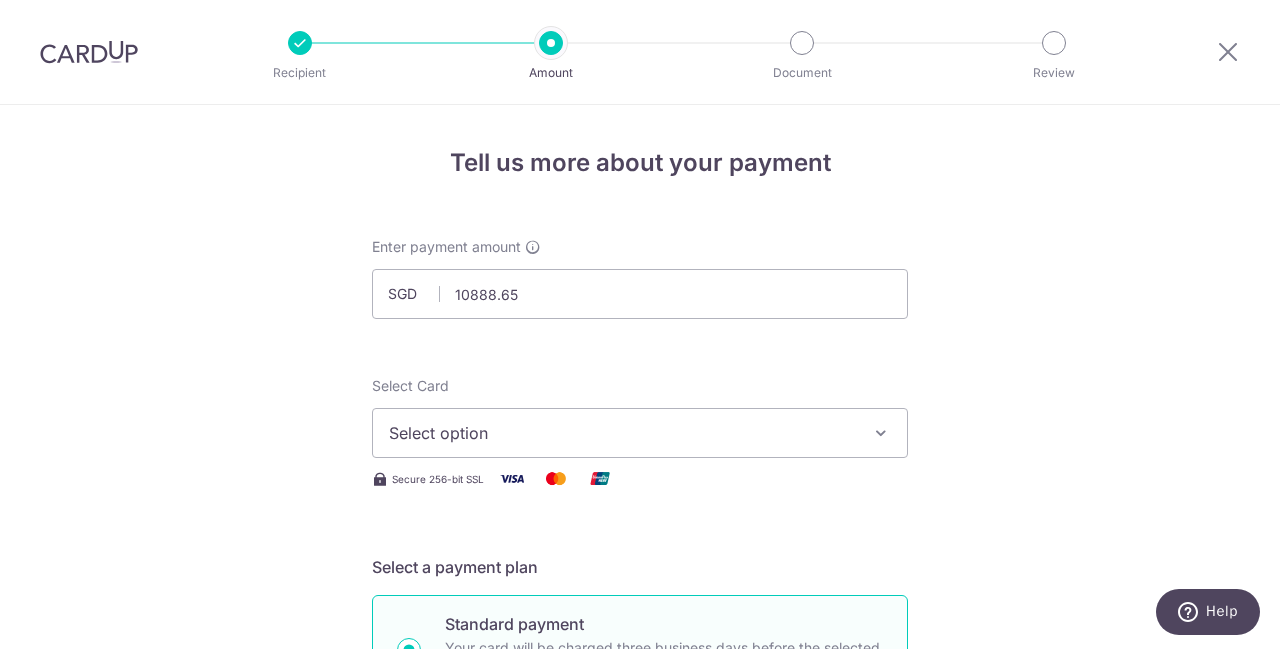 type on "10,888.65" 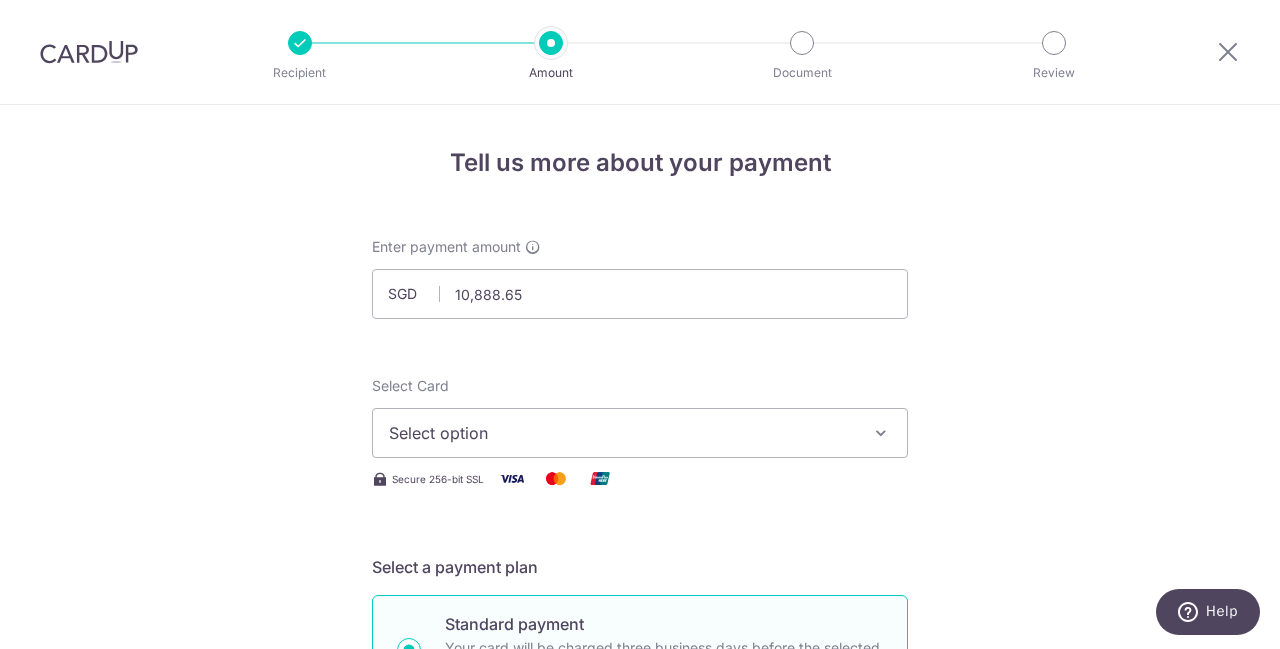 click on "Enter payment amount
SGD
10,888.65
10888.65
Select Card
Select option
Add credit card
Your Cards
**** 3782
**** 1404
Secure 256-bit SSL
Text
New card details
Card
Secure 256-bit SSL" at bounding box center (640, 1095) 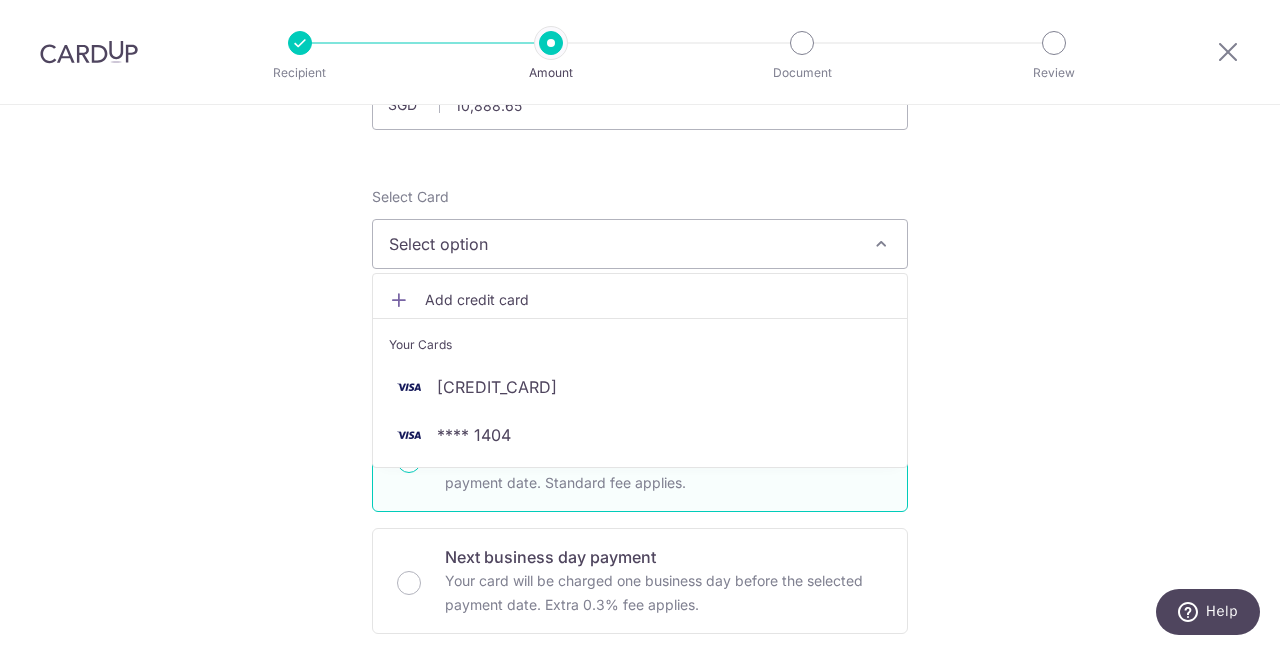 scroll, scrollTop: 200, scrollLeft: 0, axis: vertical 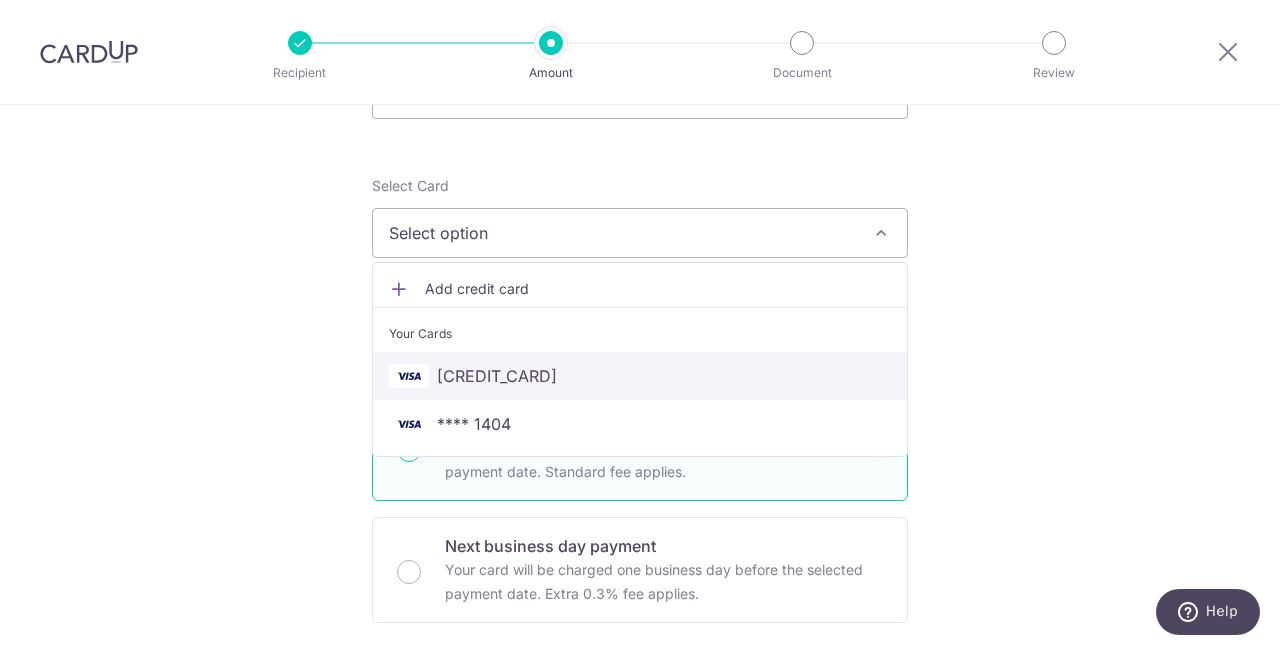 click on "**** 3782" at bounding box center (640, 376) 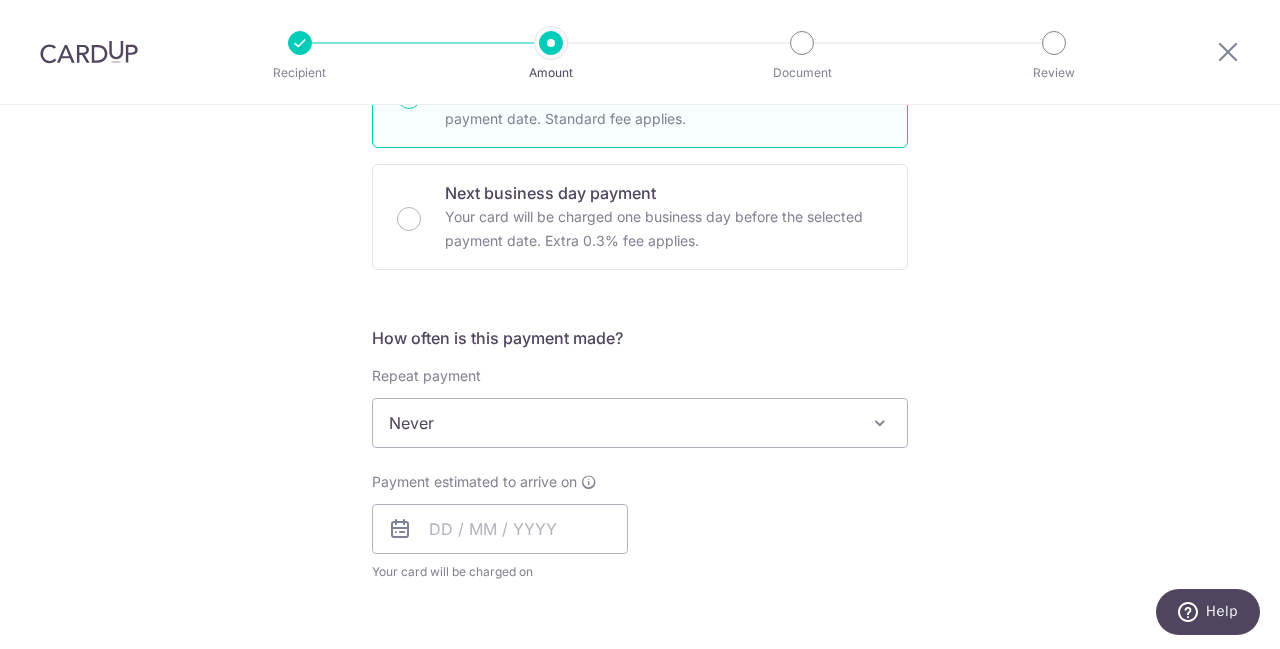scroll, scrollTop: 554, scrollLeft: 0, axis: vertical 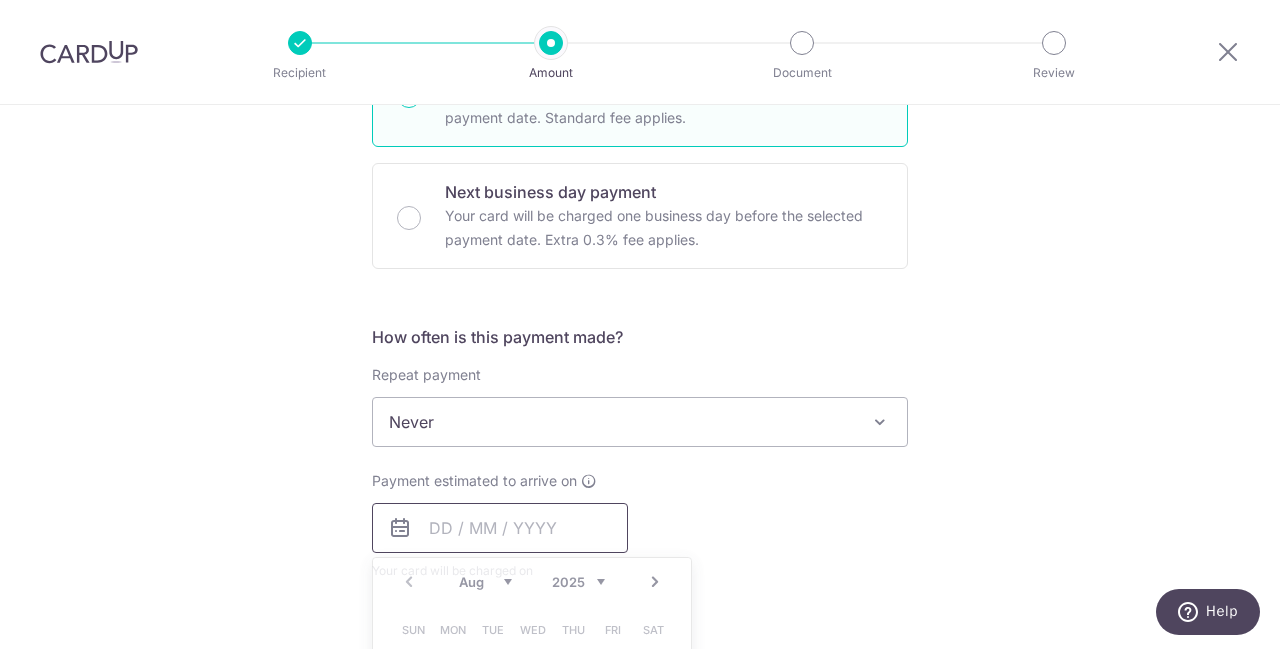 click at bounding box center (500, 528) 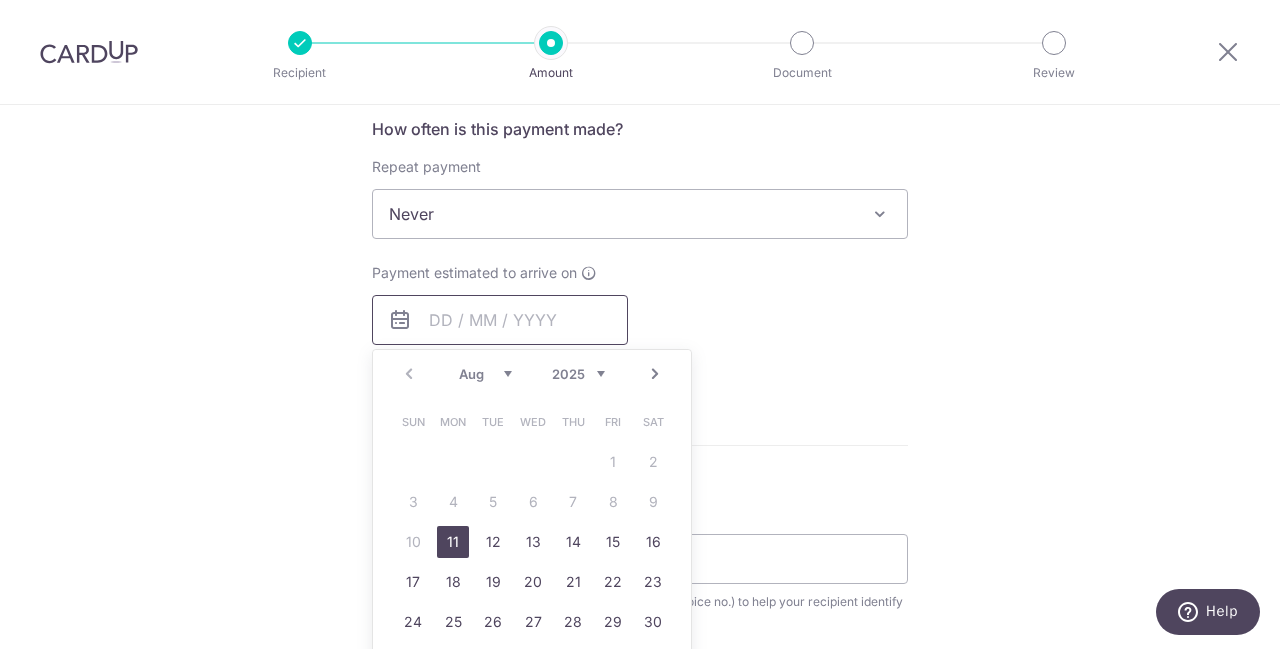 scroll, scrollTop: 770, scrollLeft: 0, axis: vertical 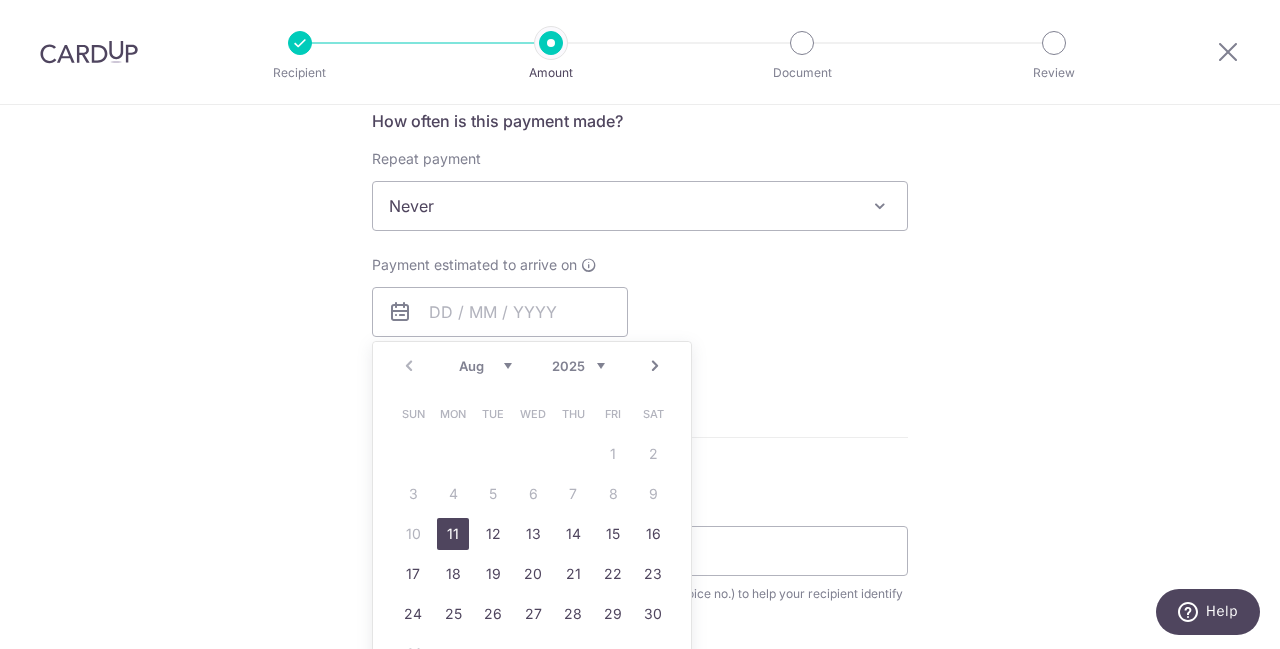 click on "11" at bounding box center [453, 534] 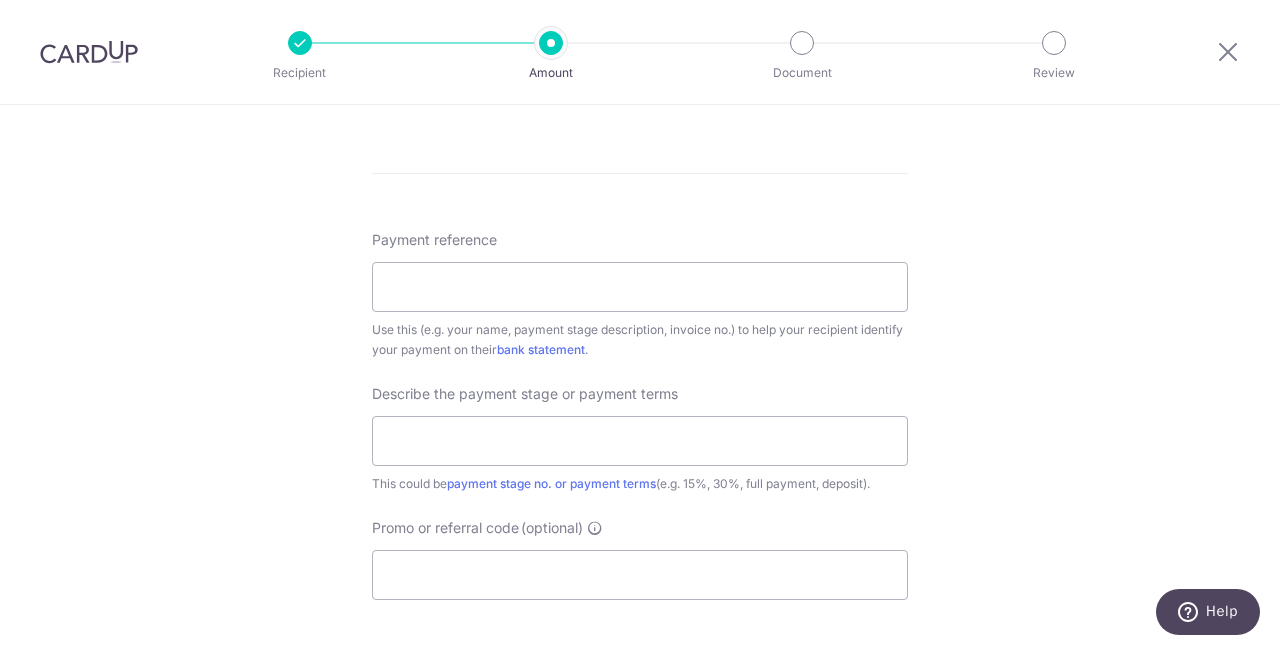 scroll, scrollTop: 1117, scrollLeft: 0, axis: vertical 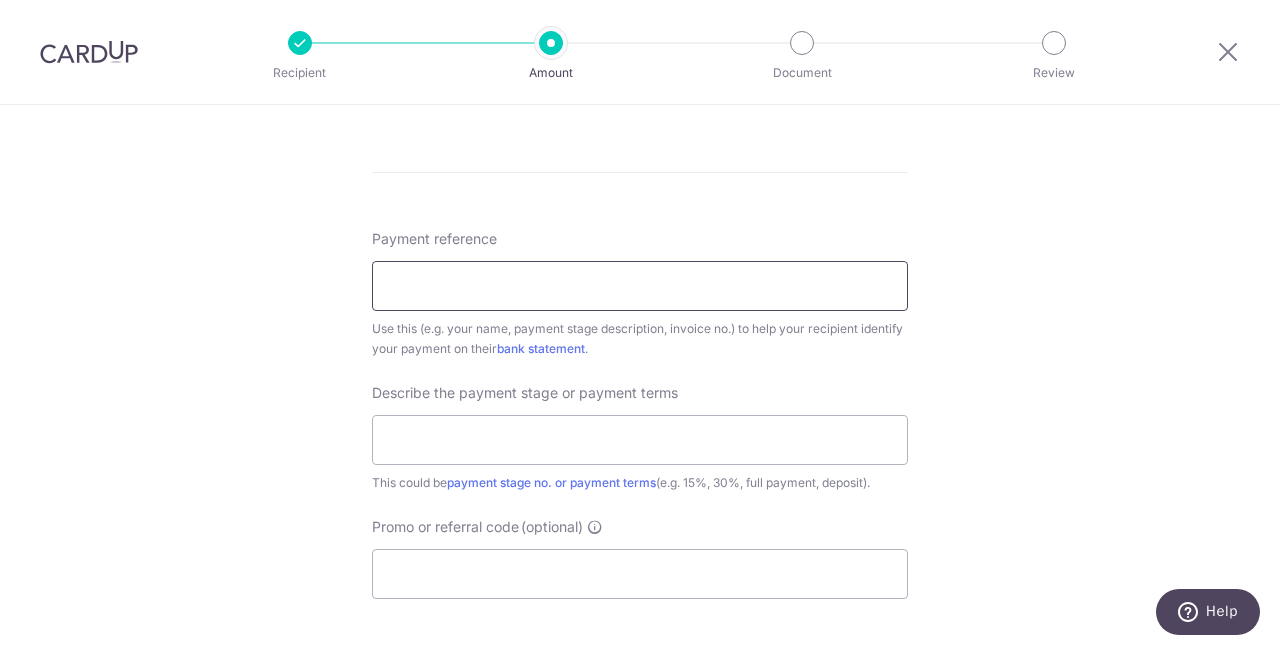 click on "Payment reference" at bounding box center (640, 286) 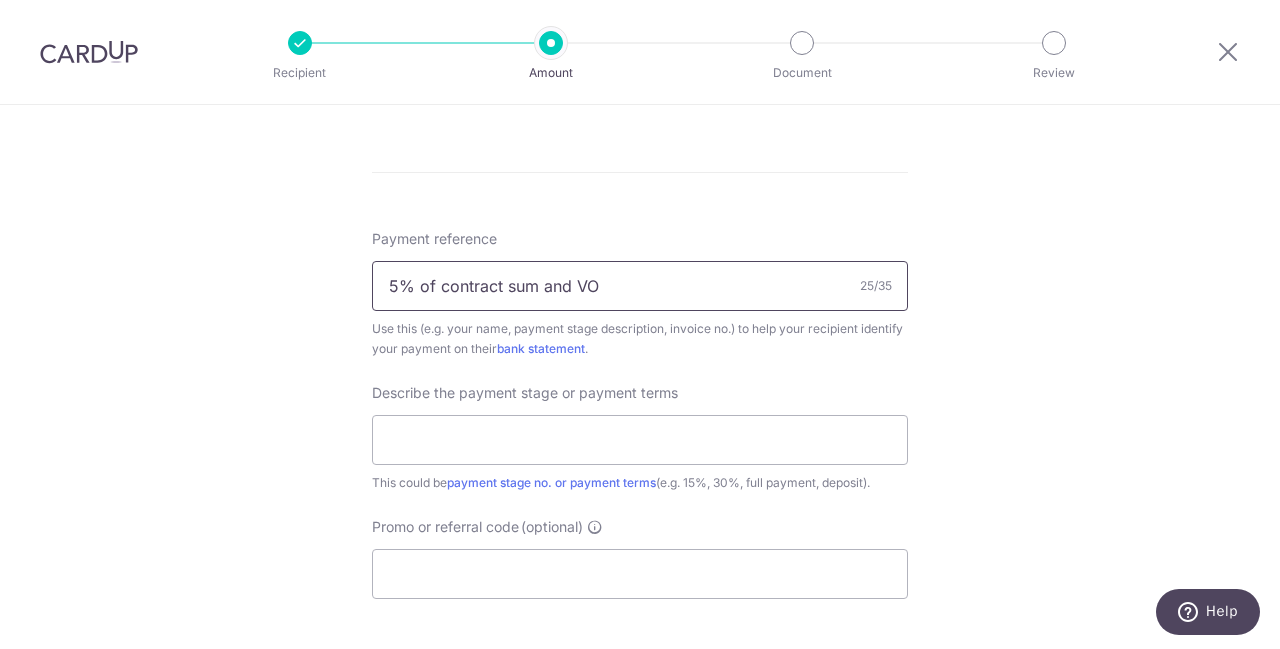 drag, startPoint x: 604, startPoint y: 279, endPoint x: 576, endPoint y: 276, distance: 28.160255 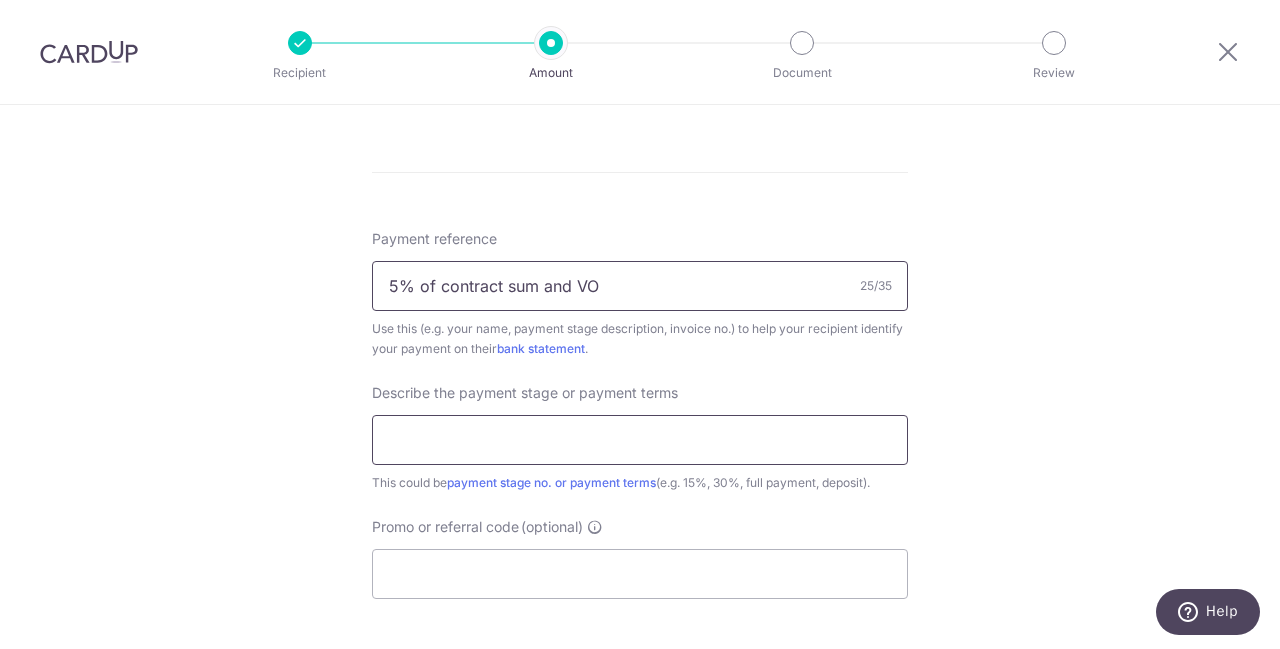 type on "5% of contract sum and VO" 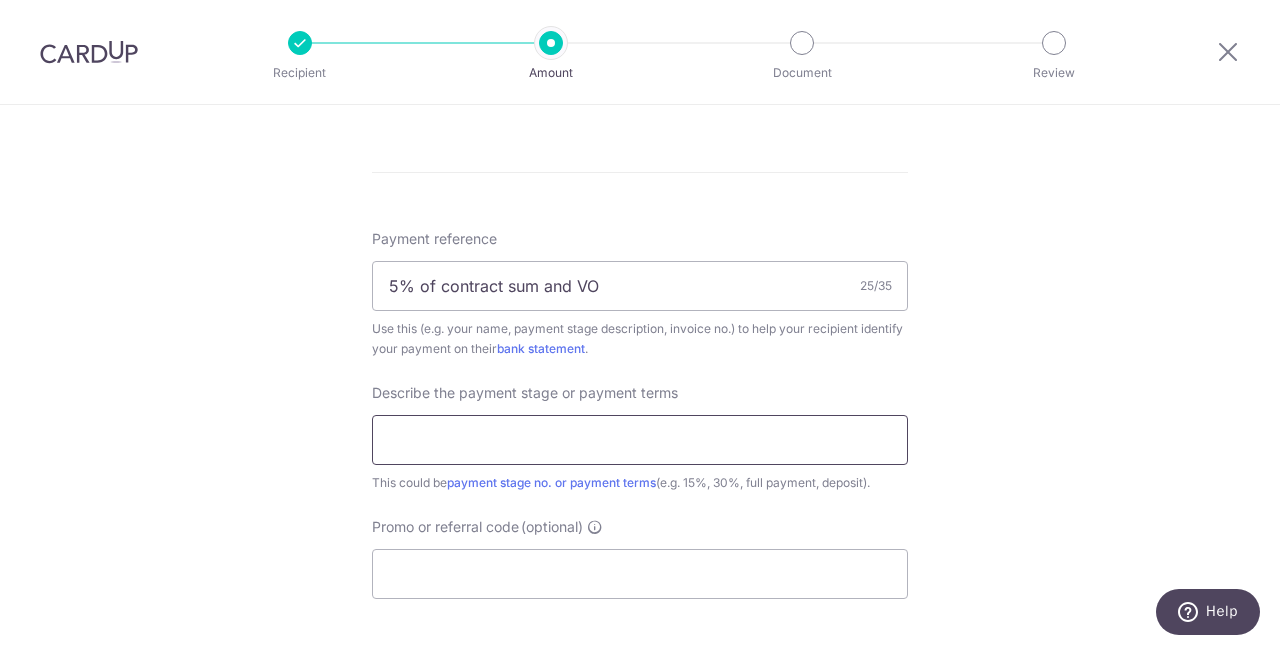click at bounding box center [640, 440] 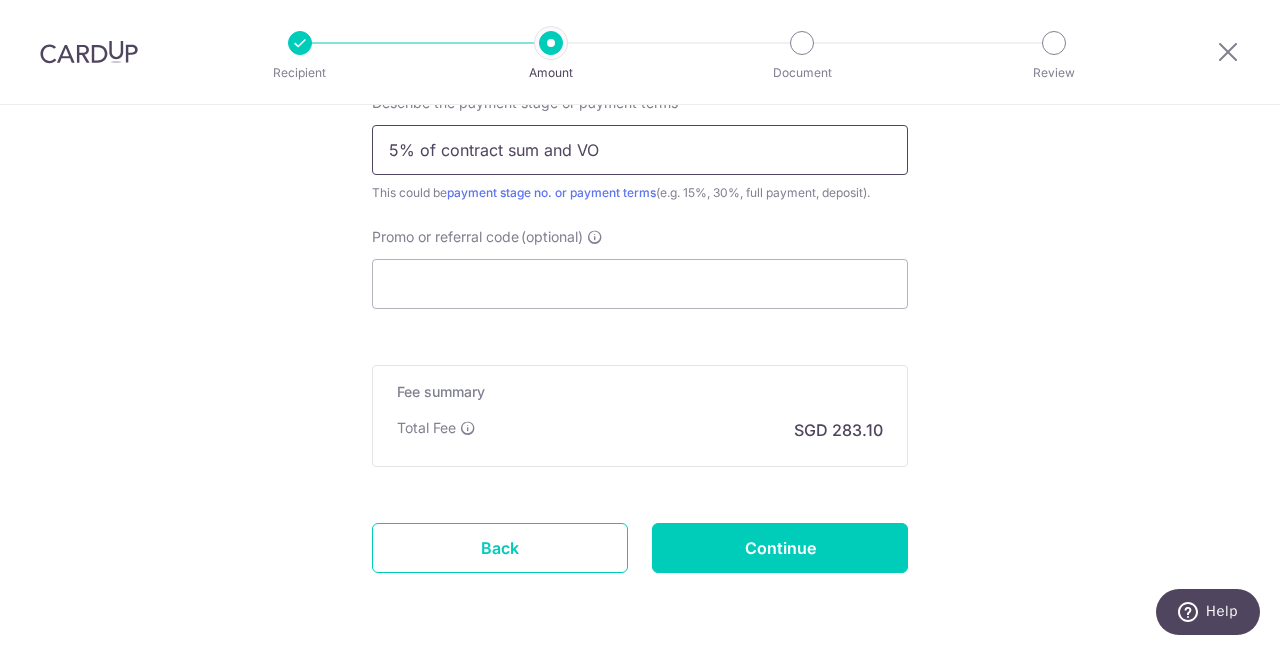 scroll, scrollTop: 1476, scrollLeft: 0, axis: vertical 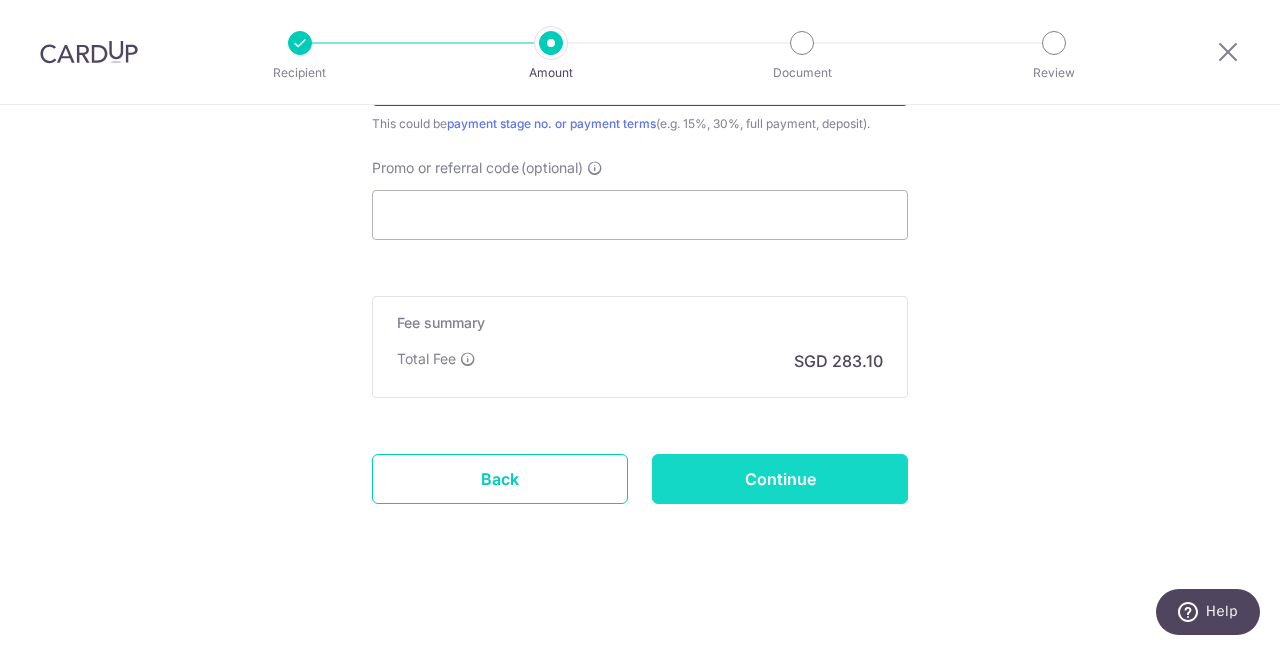type on "5% of contract sum and VO" 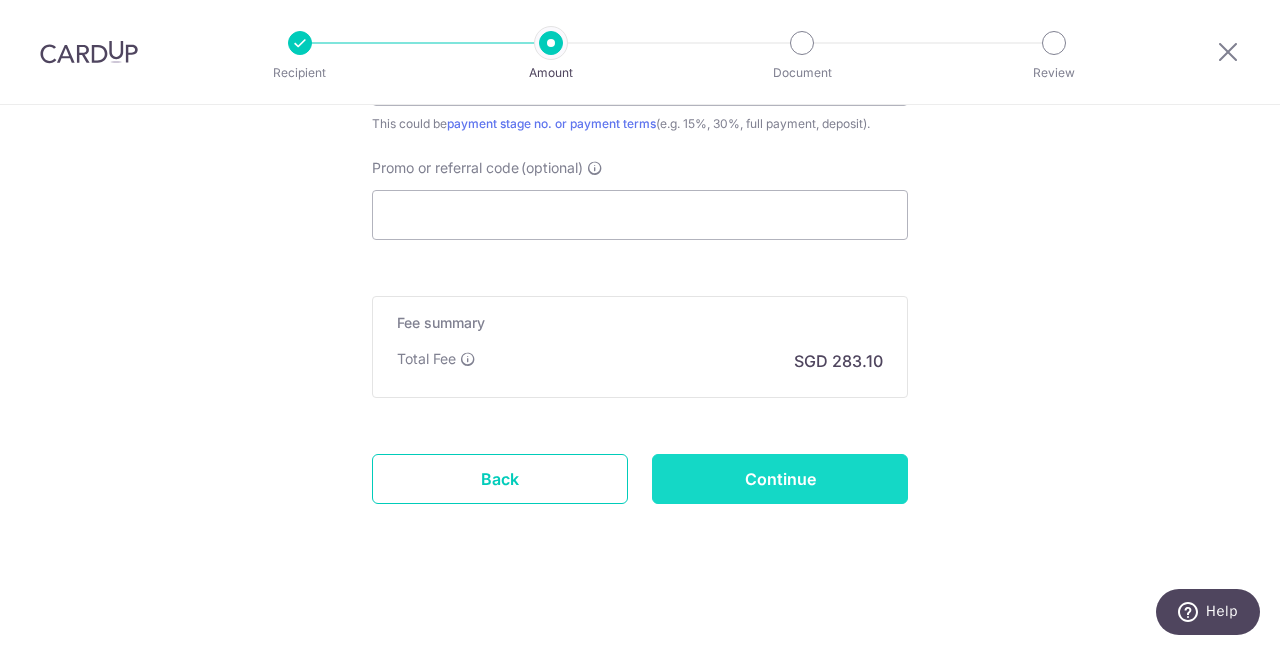 click on "Continue" at bounding box center [780, 479] 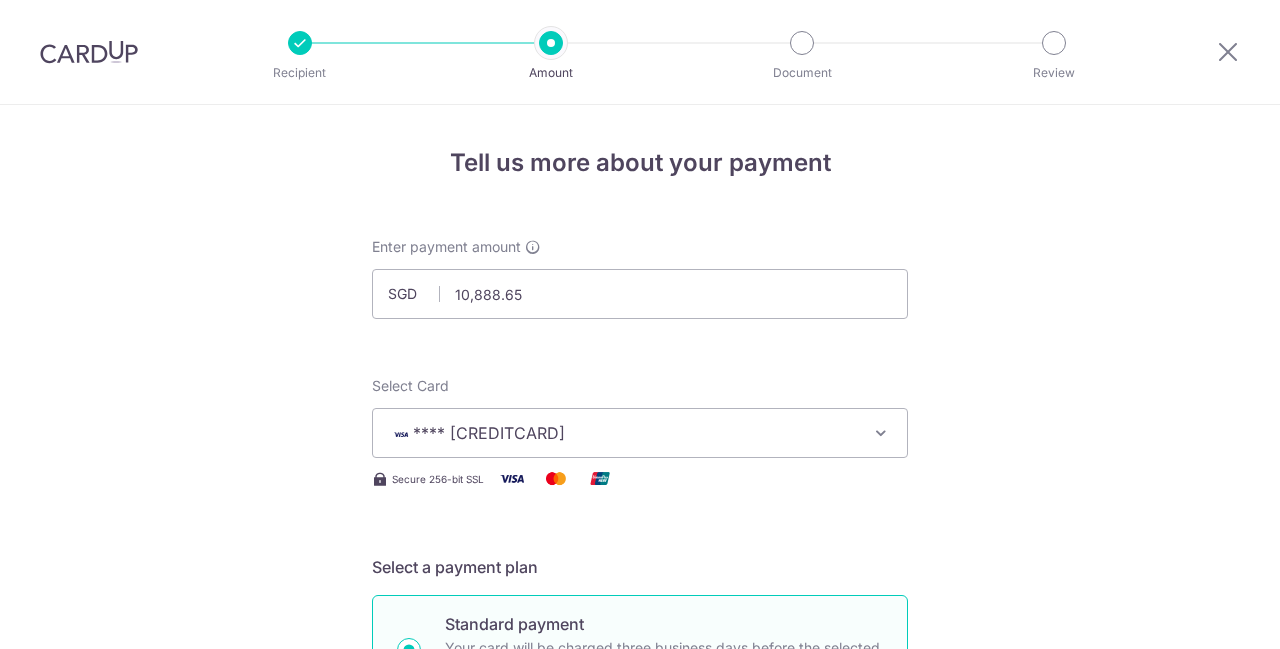 scroll, scrollTop: 0, scrollLeft: 0, axis: both 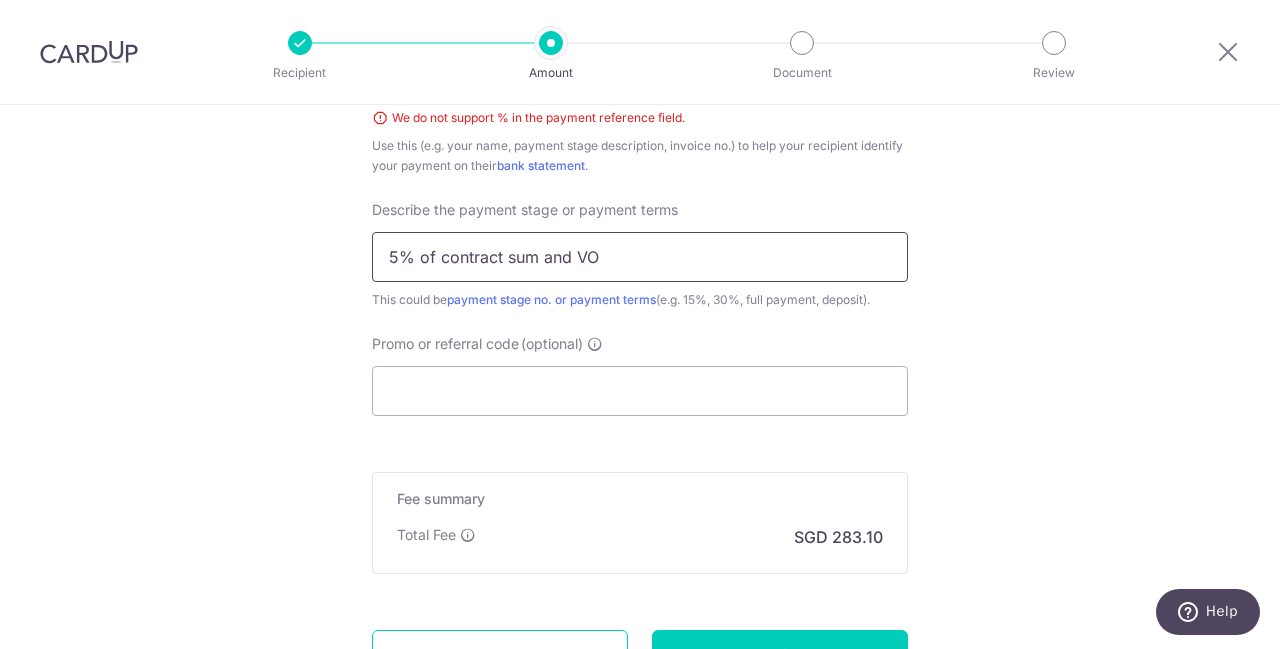 click on "5% of contract sum and VO" at bounding box center (640, 257) 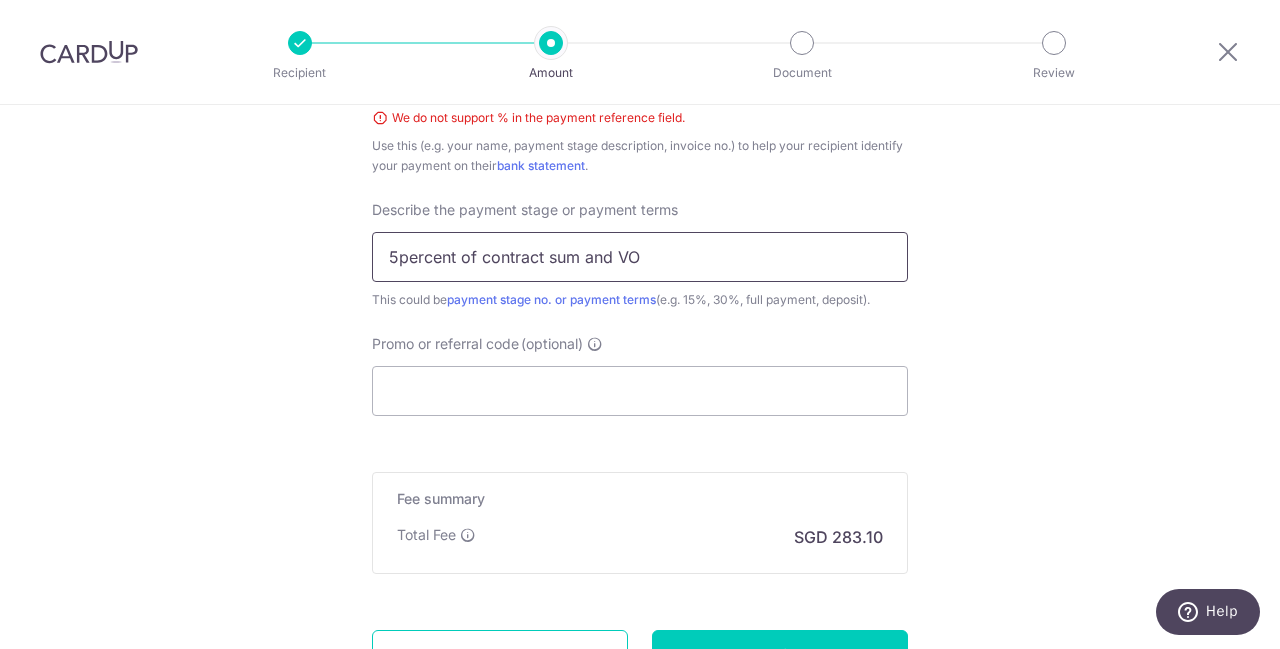 click on "5percent of contract sum and VO" at bounding box center [640, 257] 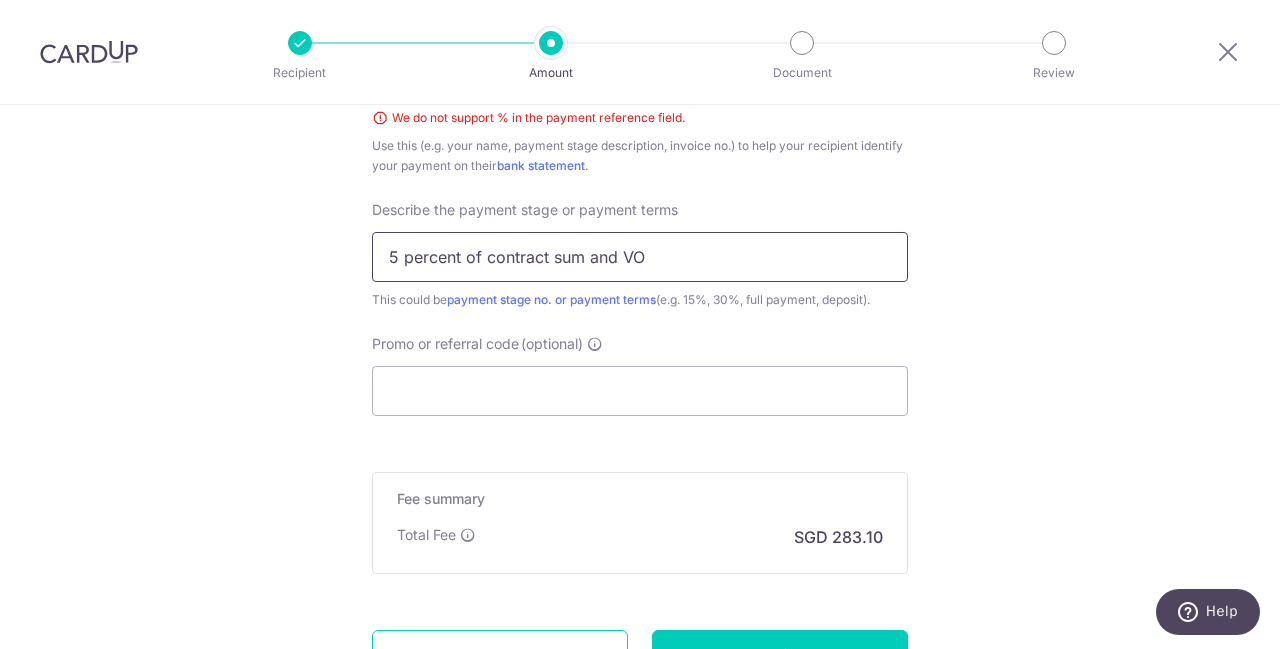 scroll, scrollTop: 1504, scrollLeft: 0, axis: vertical 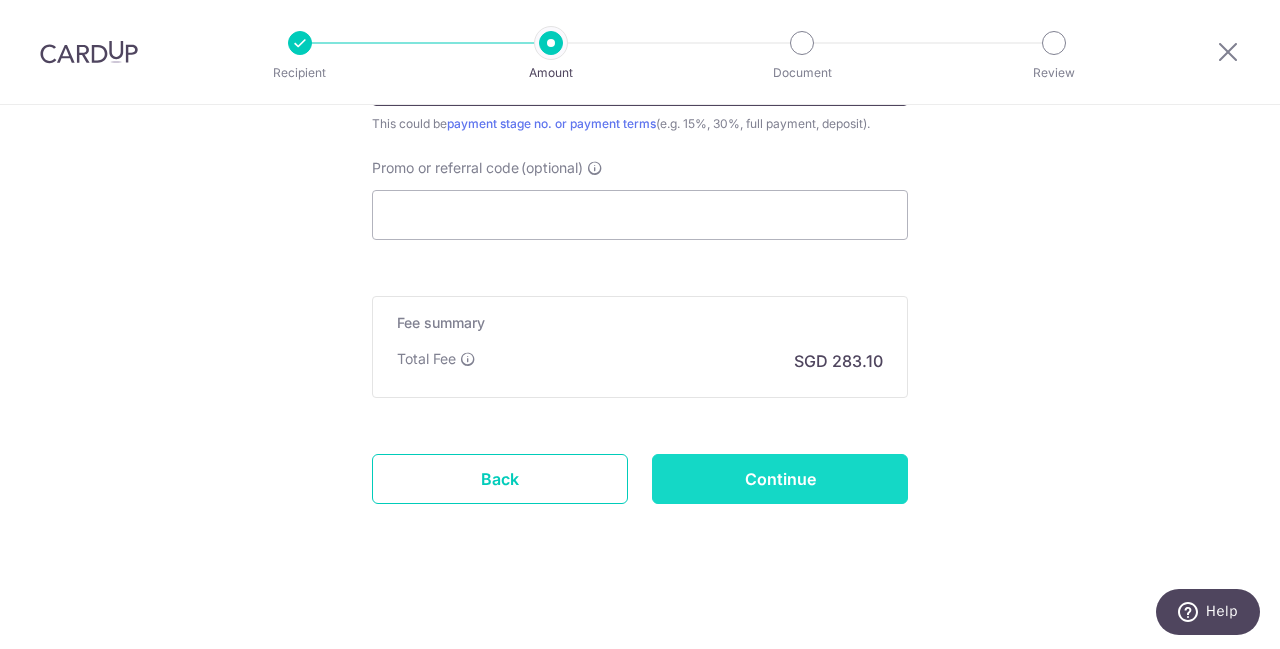 type on "5 percent of contract sum and VO" 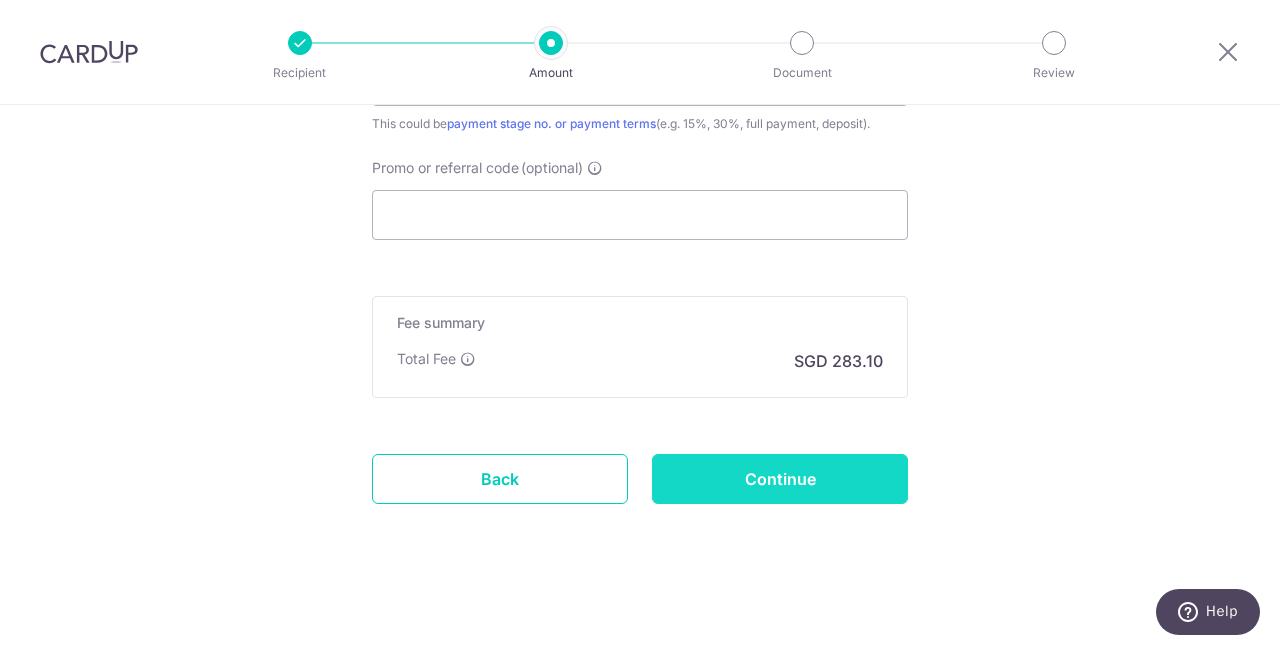 click on "Continue" at bounding box center [780, 479] 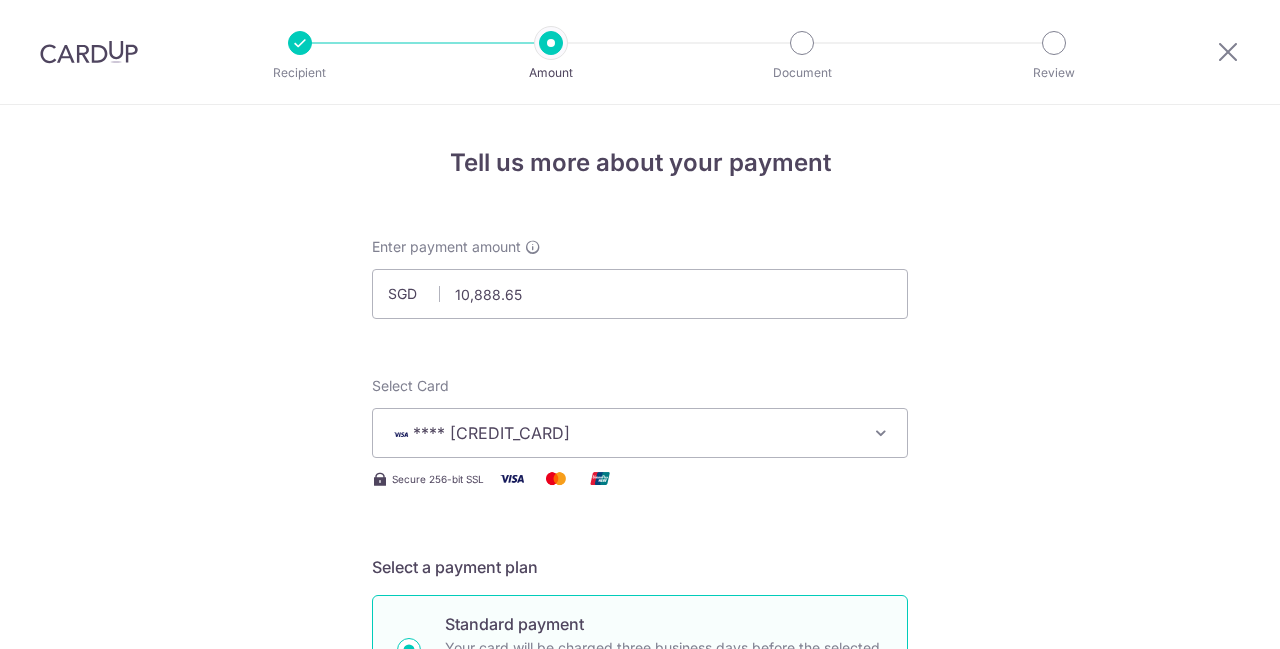 scroll, scrollTop: 0, scrollLeft: 0, axis: both 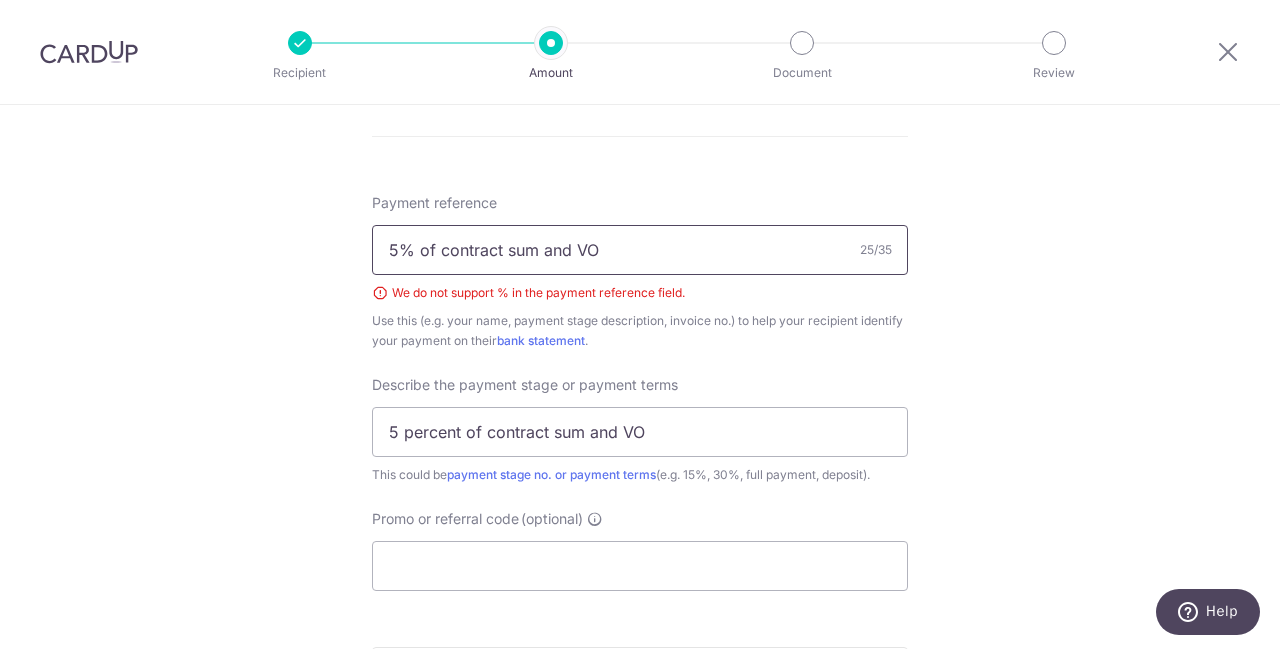 click on "5% of contract sum and VO" at bounding box center [640, 250] 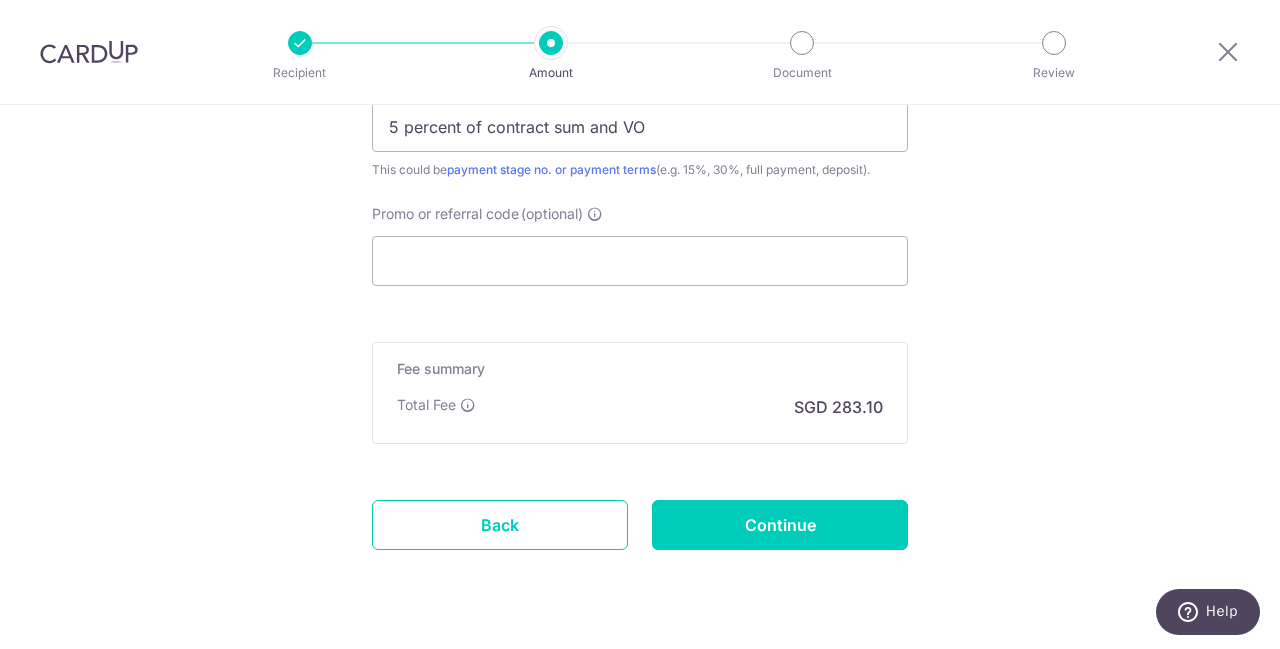 scroll, scrollTop: 1504, scrollLeft: 0, axis: vertical 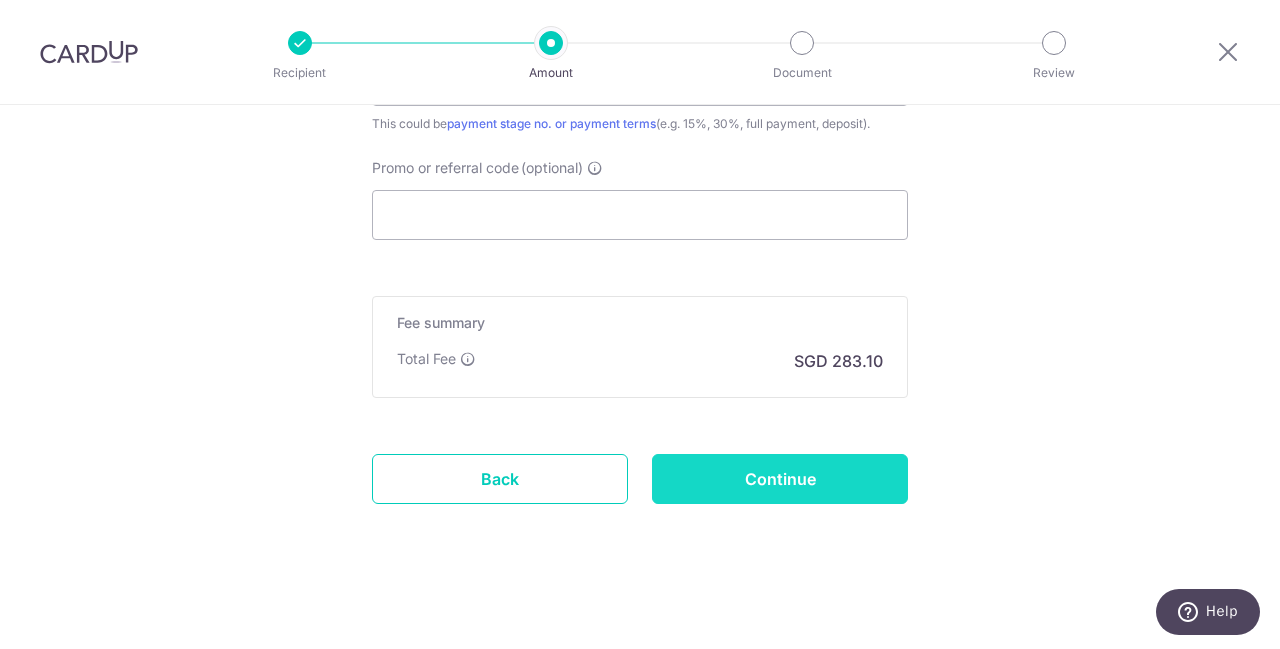 type on "5 percent of contract sum and VO" 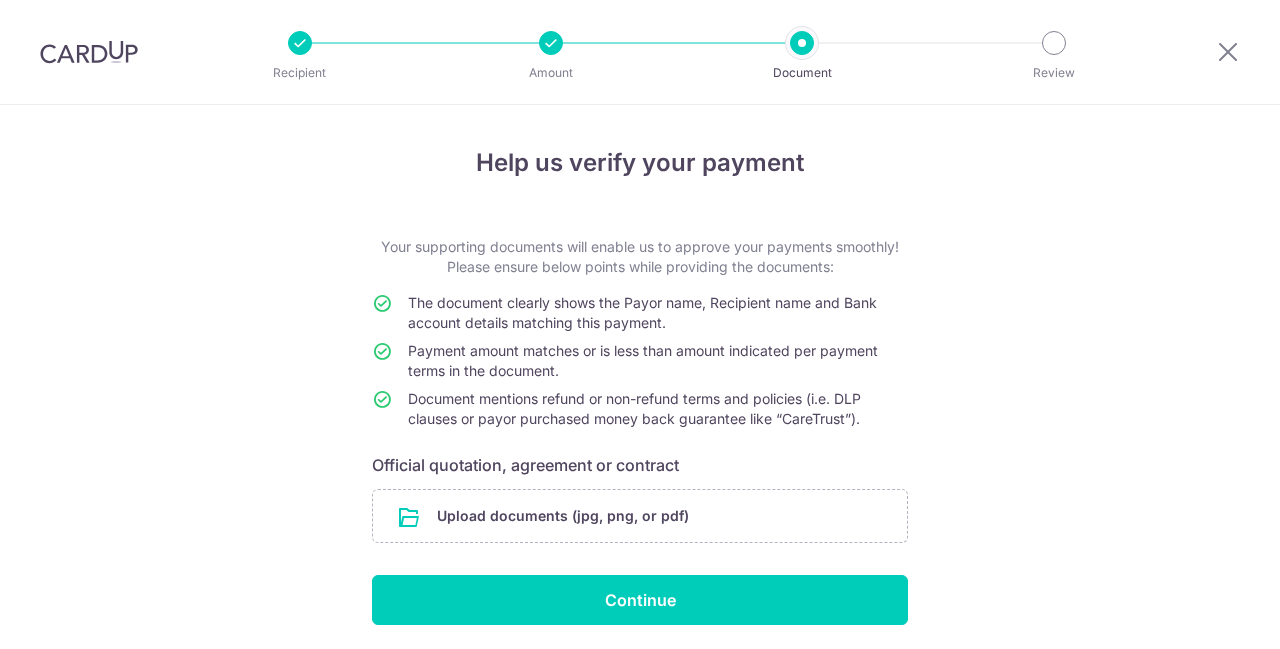 scroll, scrollTop: 0, scrollLeft: 0, axis: both 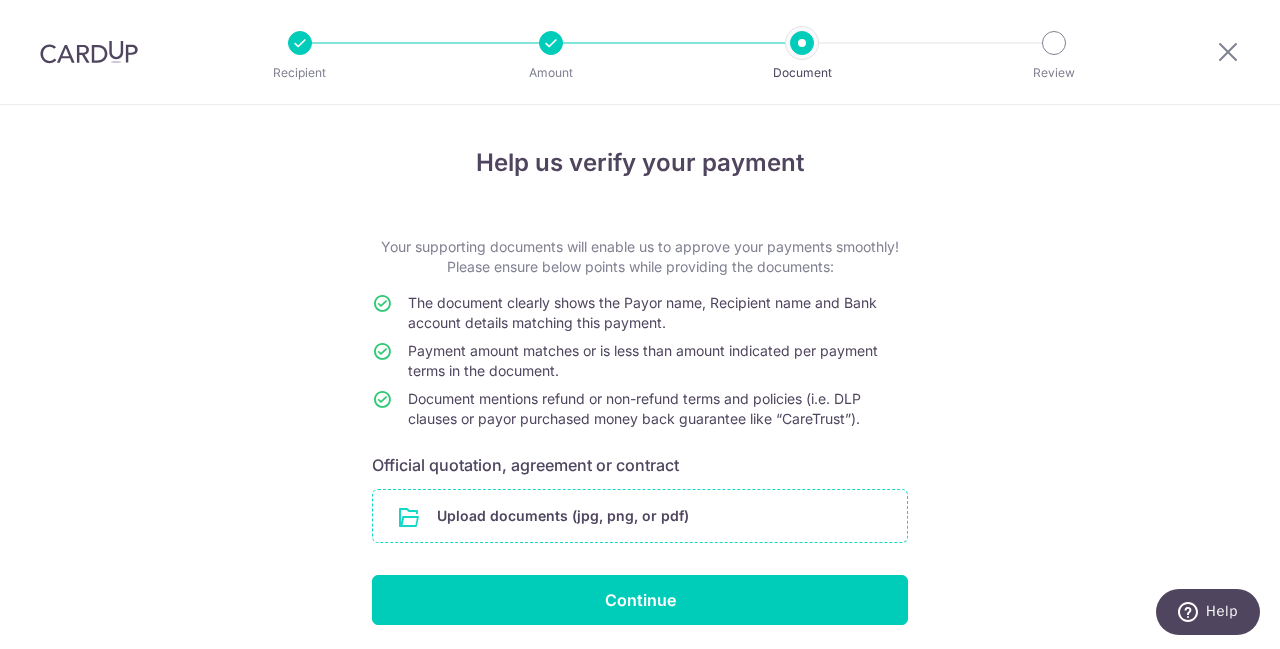 click at bounding box center (640, 516) 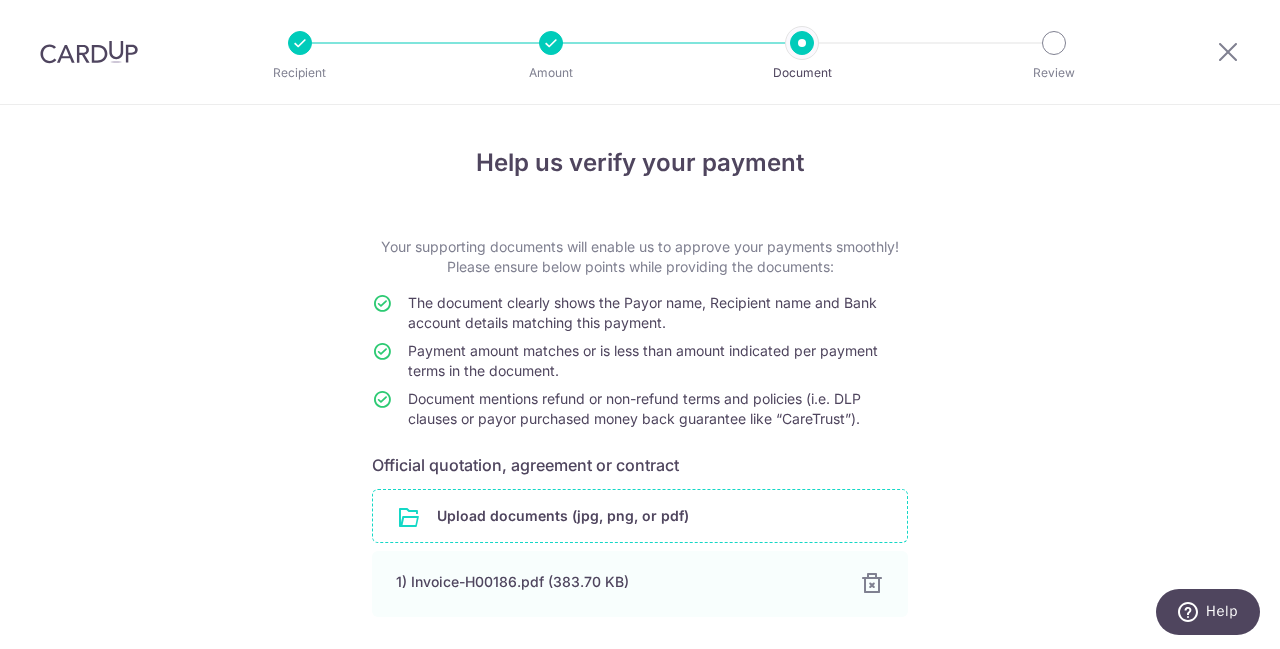 scroll, scrollTop: 150, scrollLeft: 0, axis: vertical 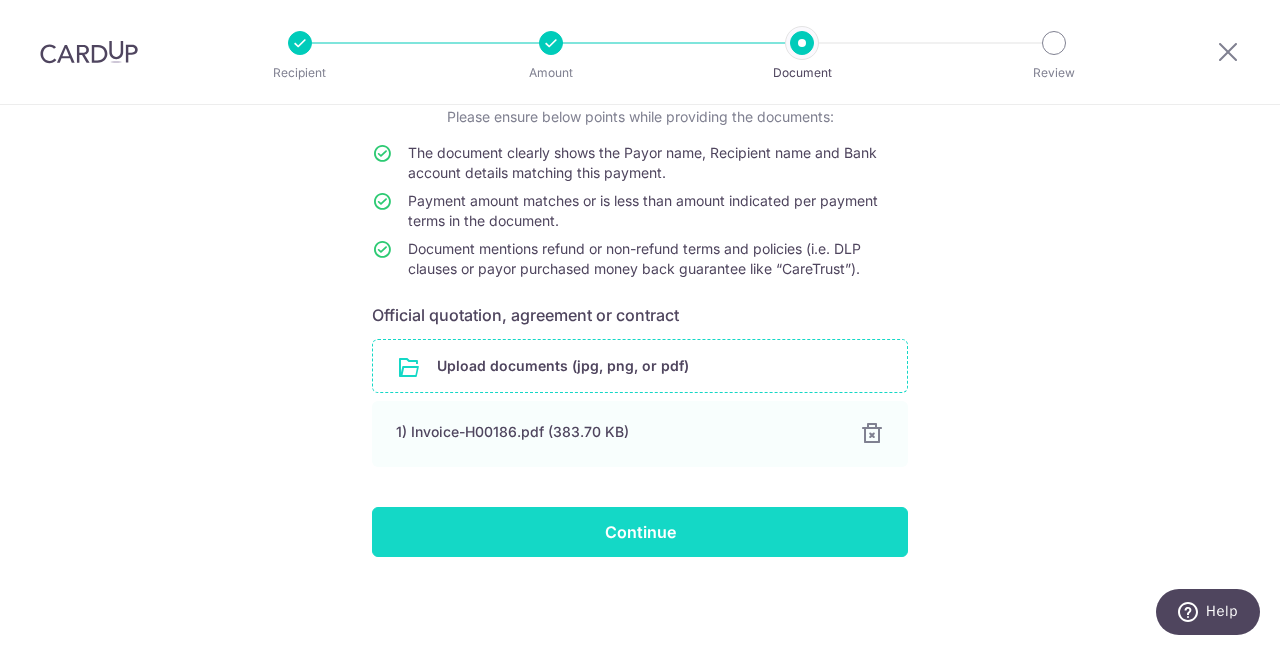 click on "Continue" at bounding box center (640, 532) 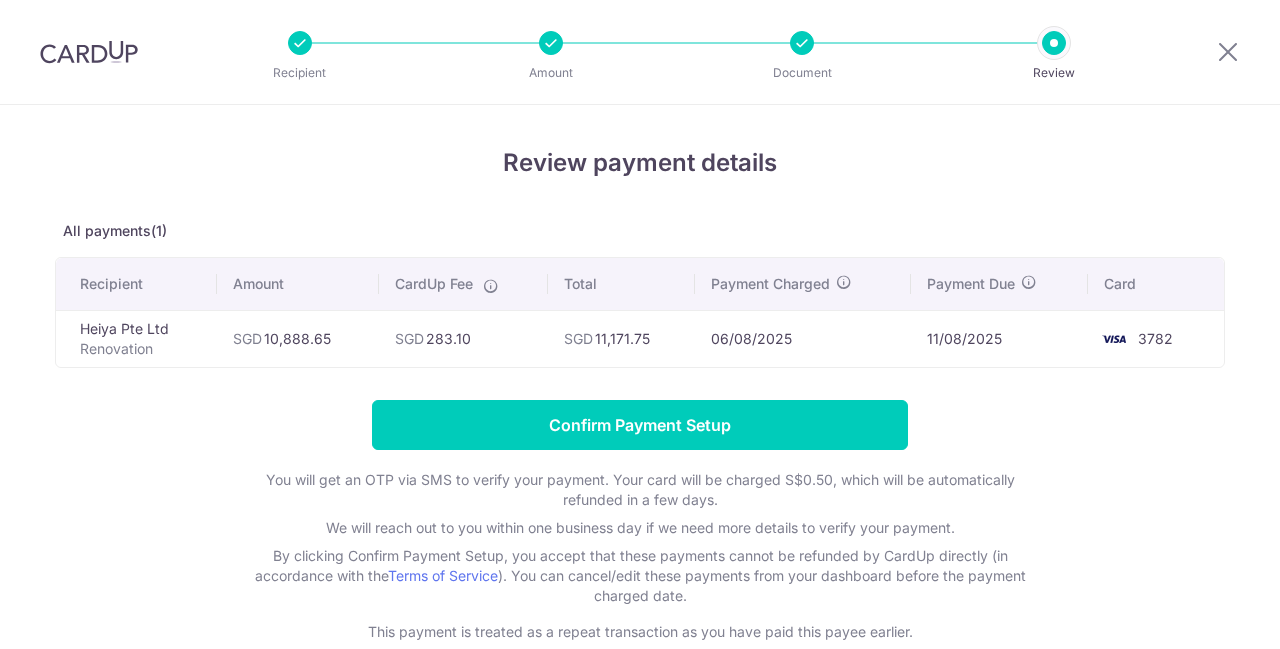 scroll, scrollTop: 0, scrollLeft: 0, axis: both 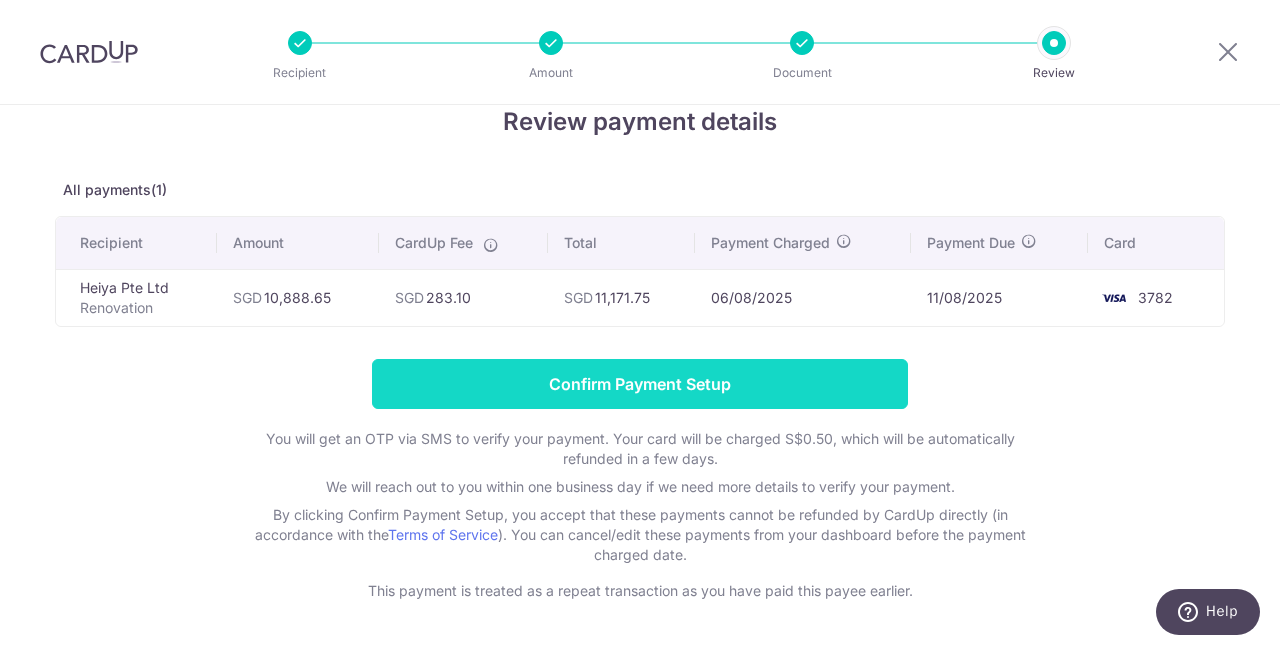 click on "Confirm Payment Setup" at bounding box center [640, 384] 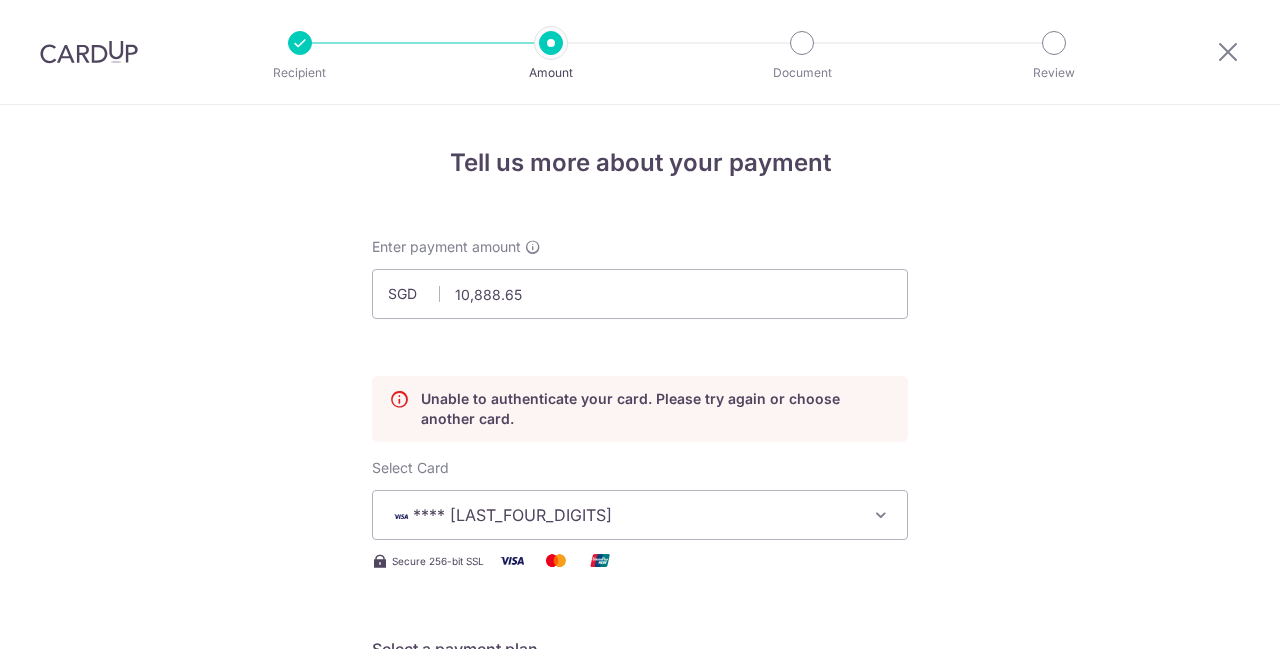 scroll, scrollTop: 0, scrollLeft: 0, axis: both 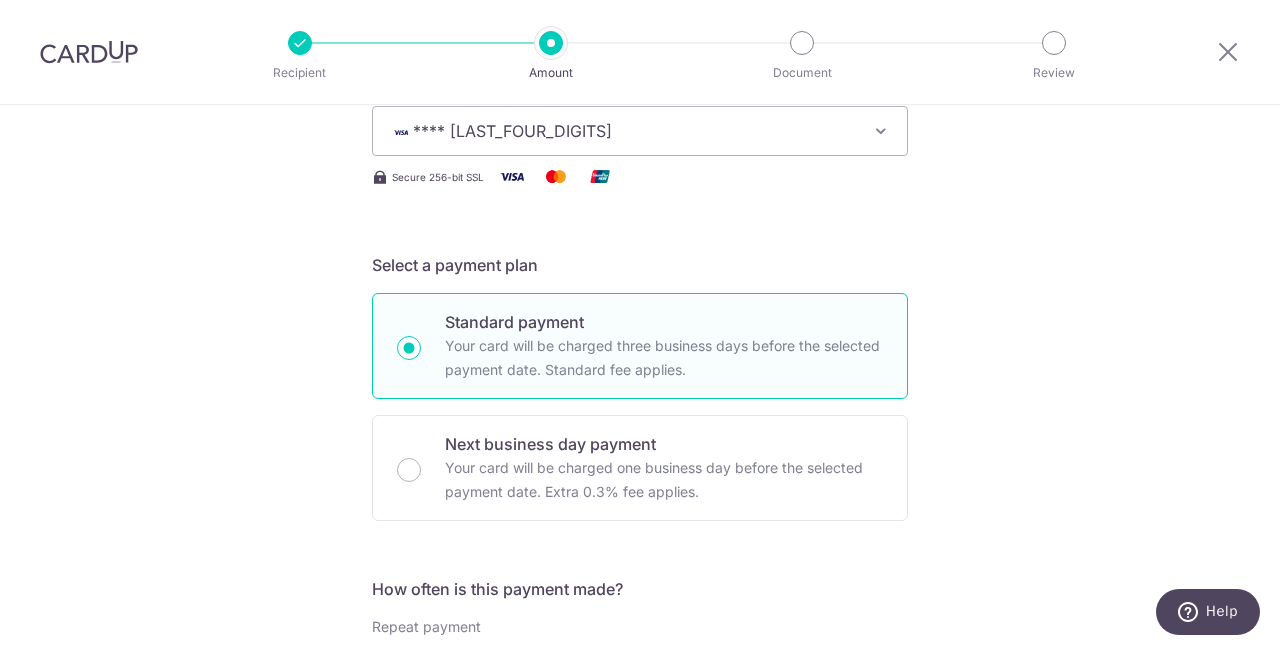 click on "**** 3782" at bounding box center [622, 131] 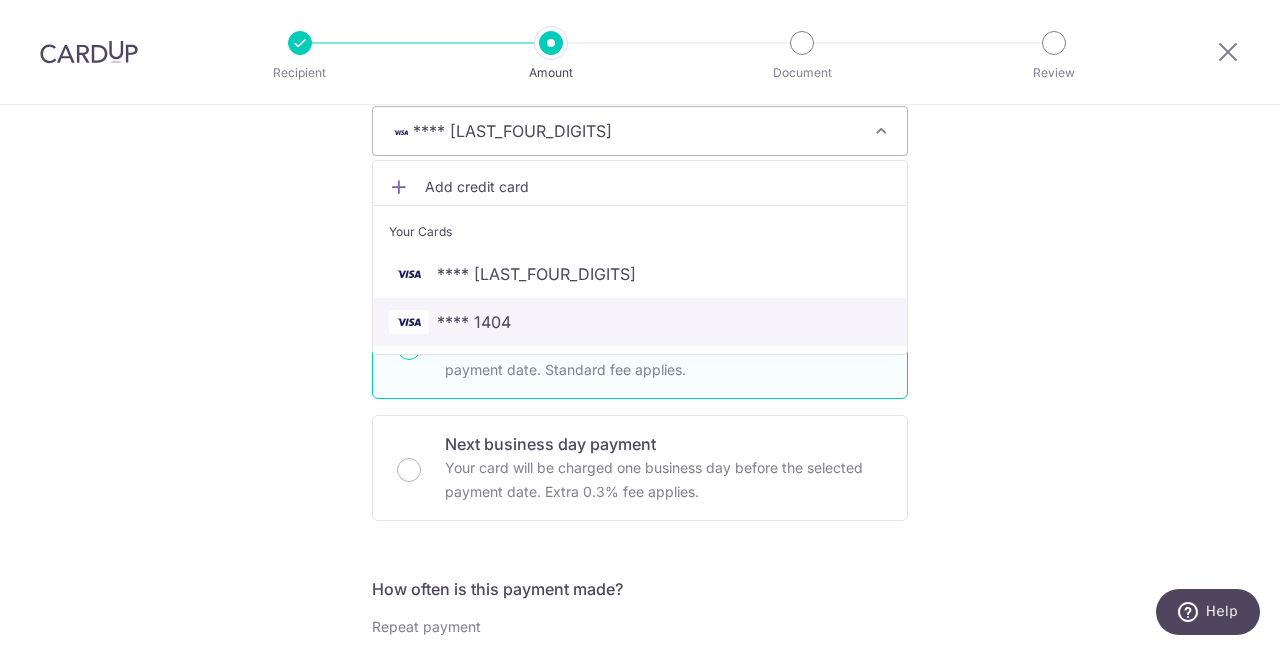 click on "**** 1404" at bounding box center [640, 322] 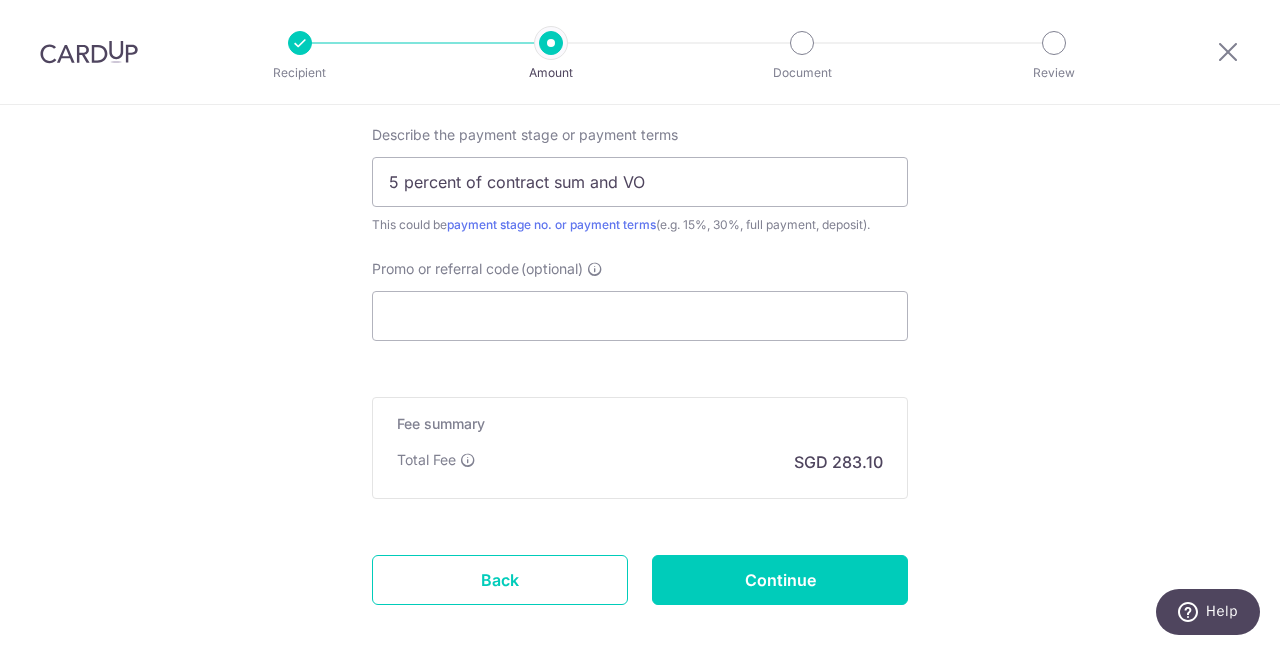 scroll, scrollTop: 1464, scrollLeft: 0, axis: vertical 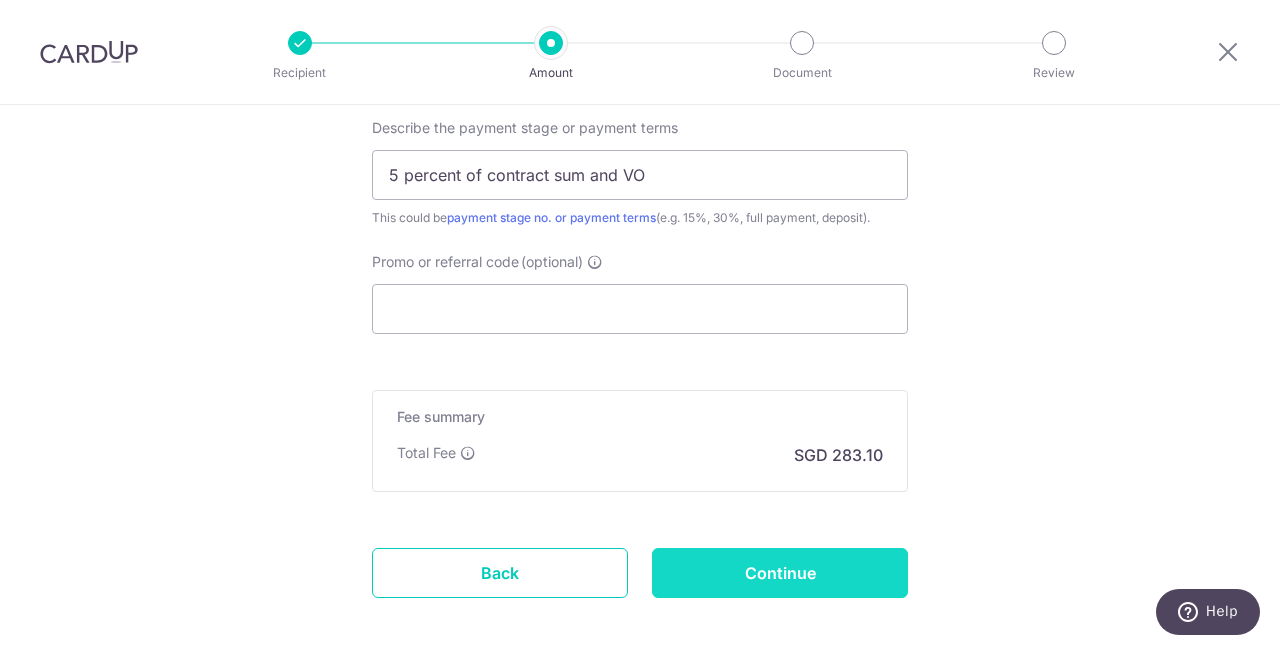 click on "Continue" at bounding box center (780, 573) 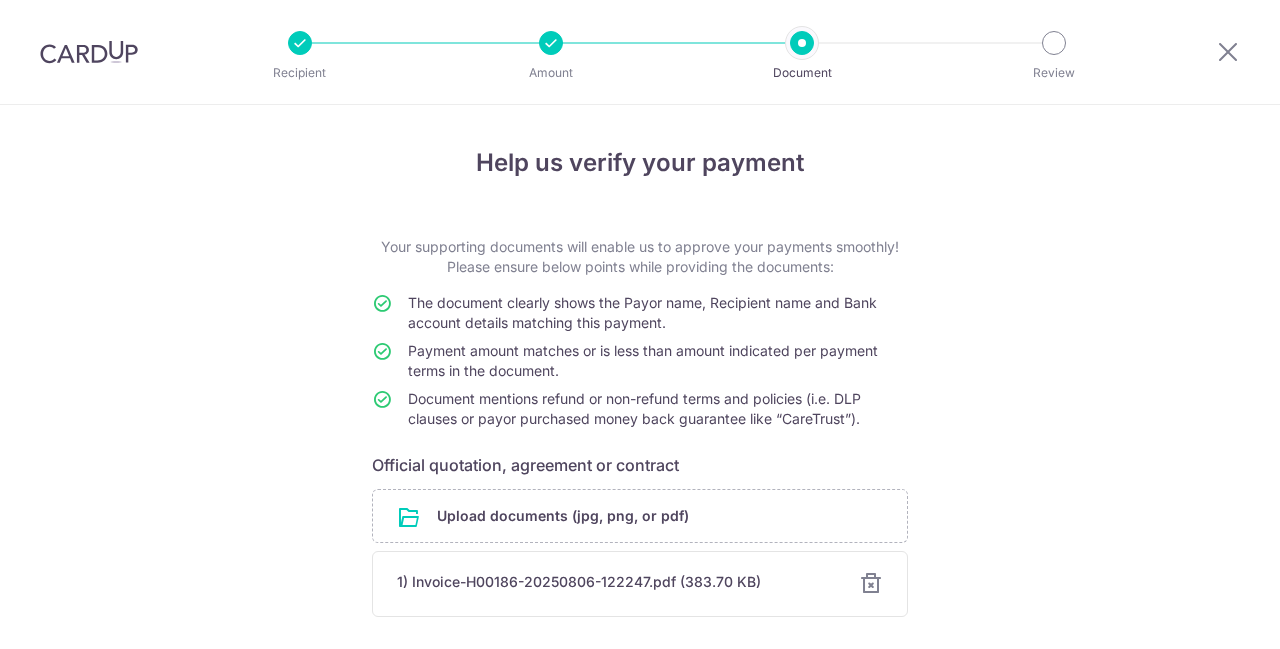 scroll, scrollTop: 0, scrollLeft: 0, axis: both 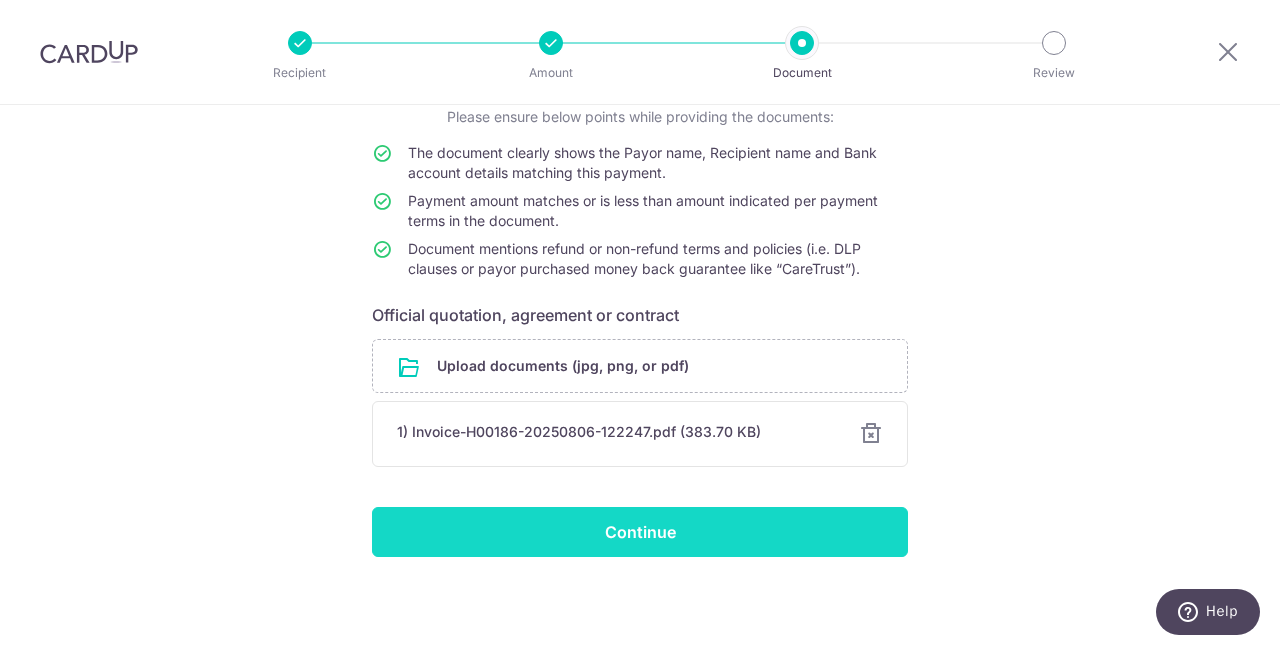 click on "Continue" at bounding box center (640, 532) 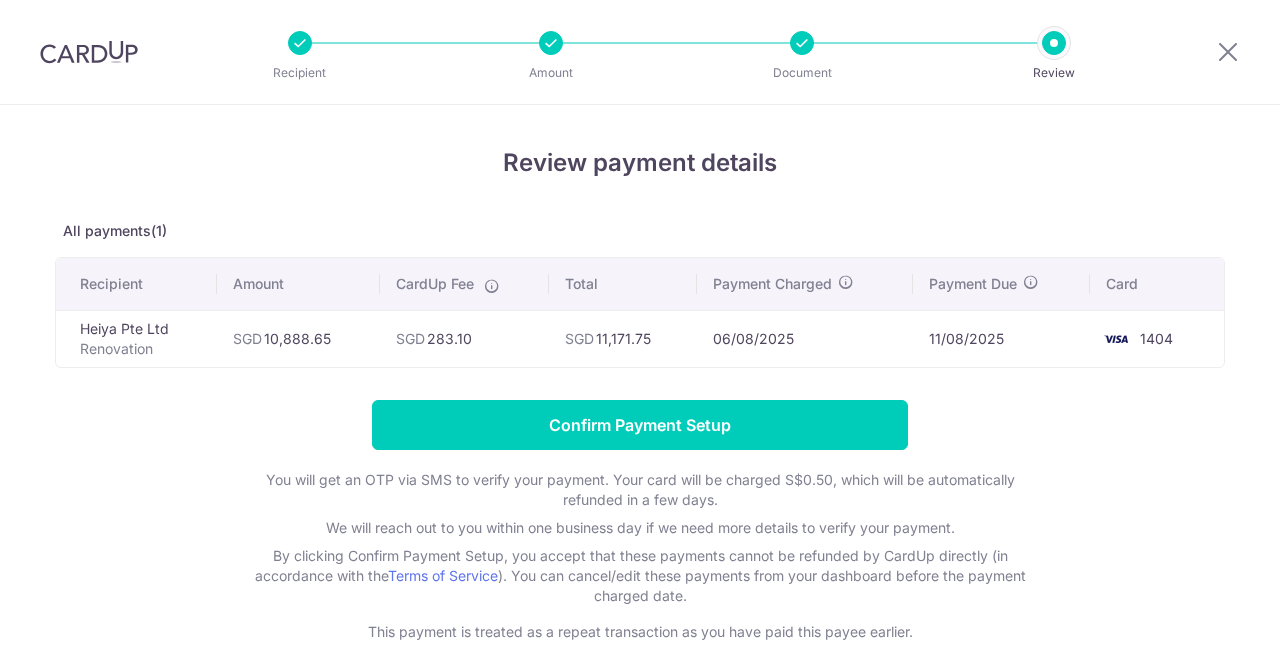 scroll, scrollTop: 0, scrollLeft: 0, axis: both 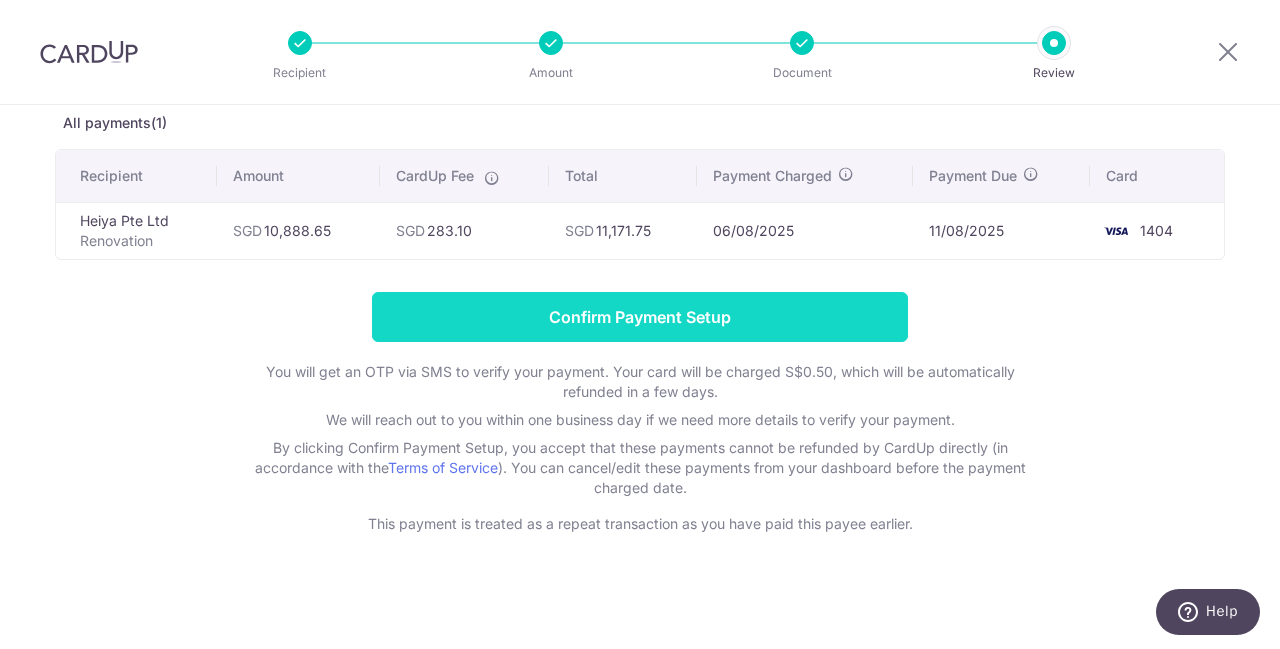 click on "Confirm Payment Setup" at bounding box center (640, 317) 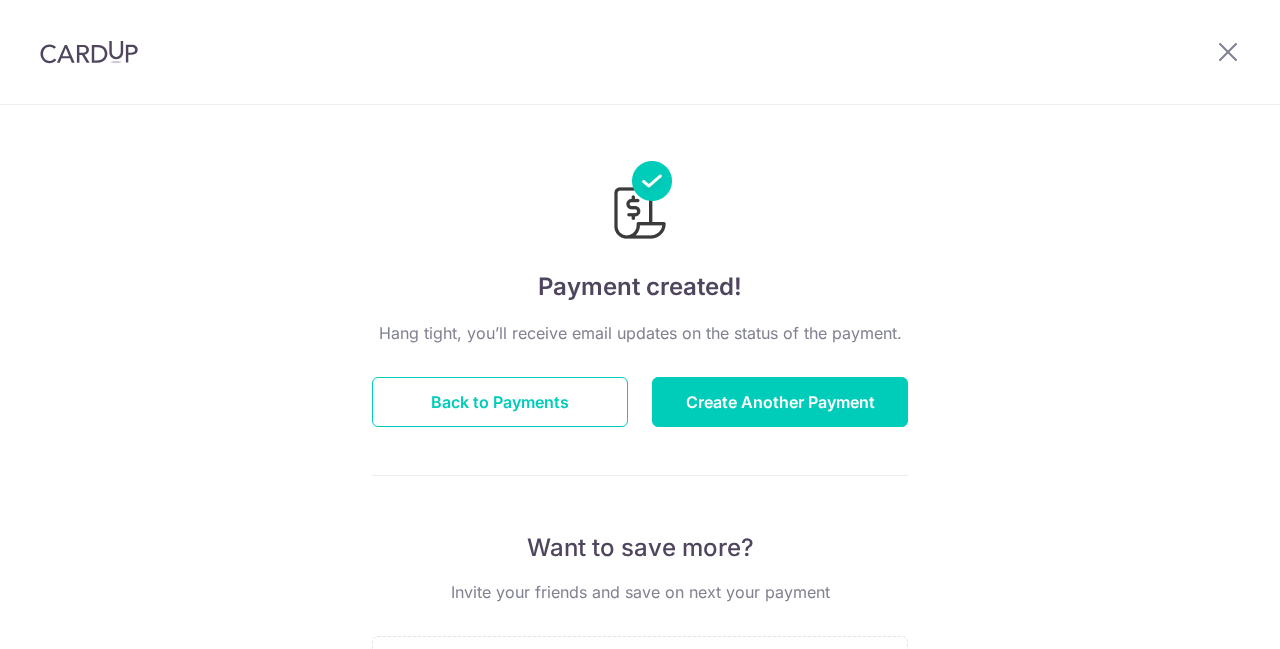 scroll, scrollTop: 0, scrollLeft: 0, axis: both 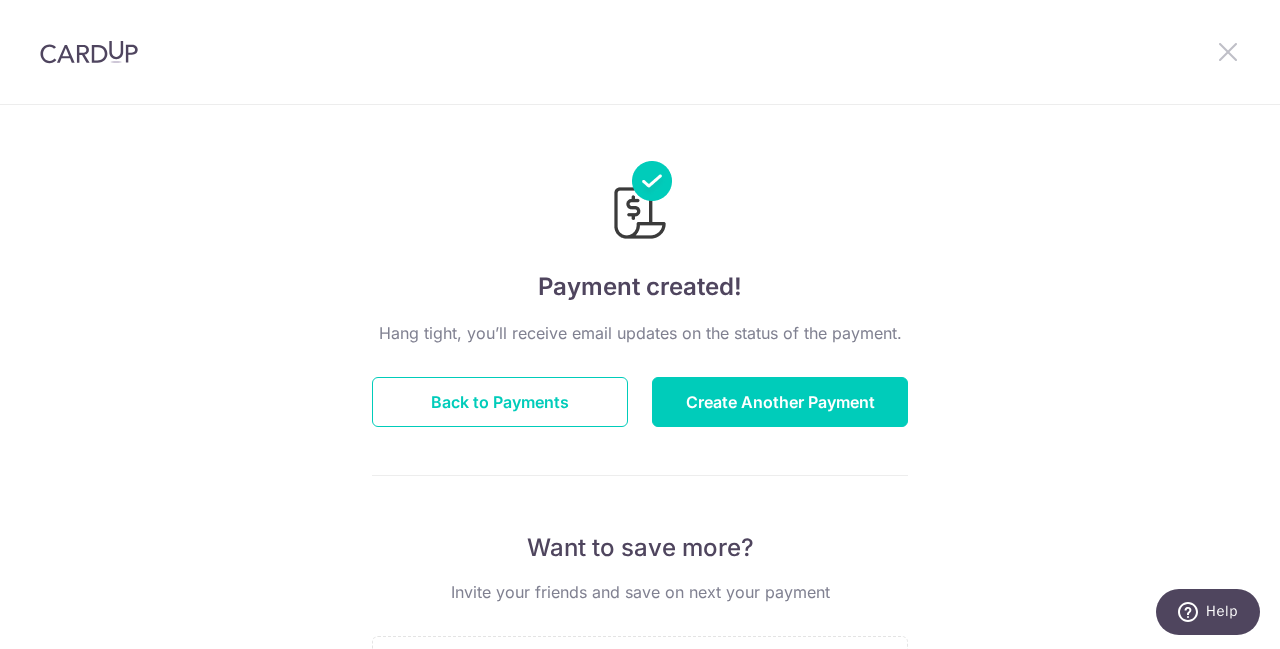 click at bounding box center [1228, 51] 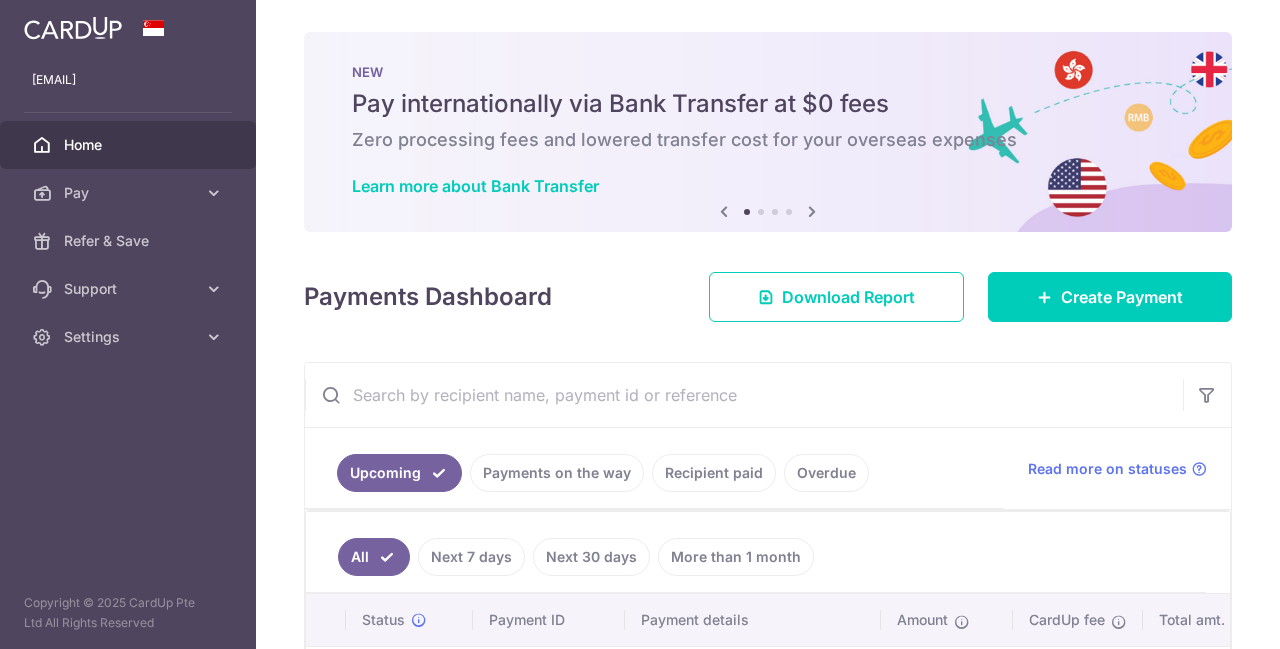 scroll, scrollTop: 0, scrollLeft: 0, axis: both 